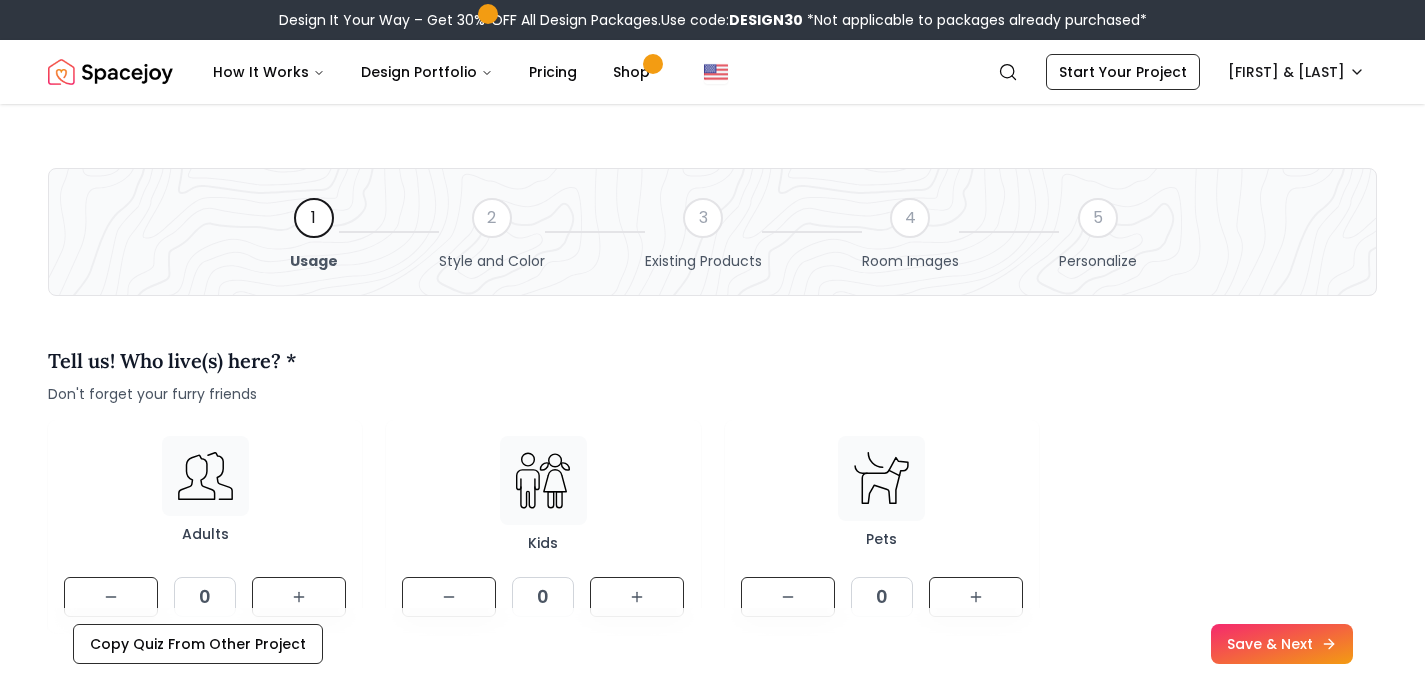 scroll, scrollTop: 1219, scrollLeft: 0, axis: vertical 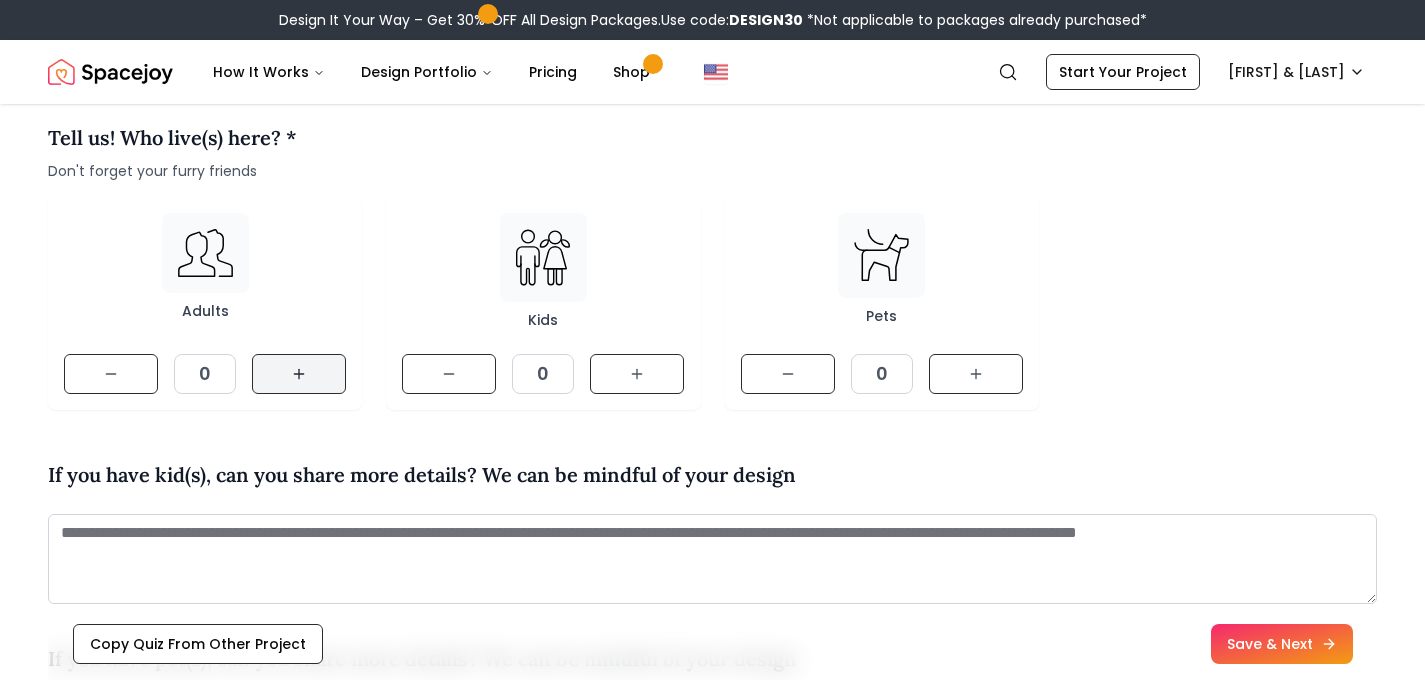 click 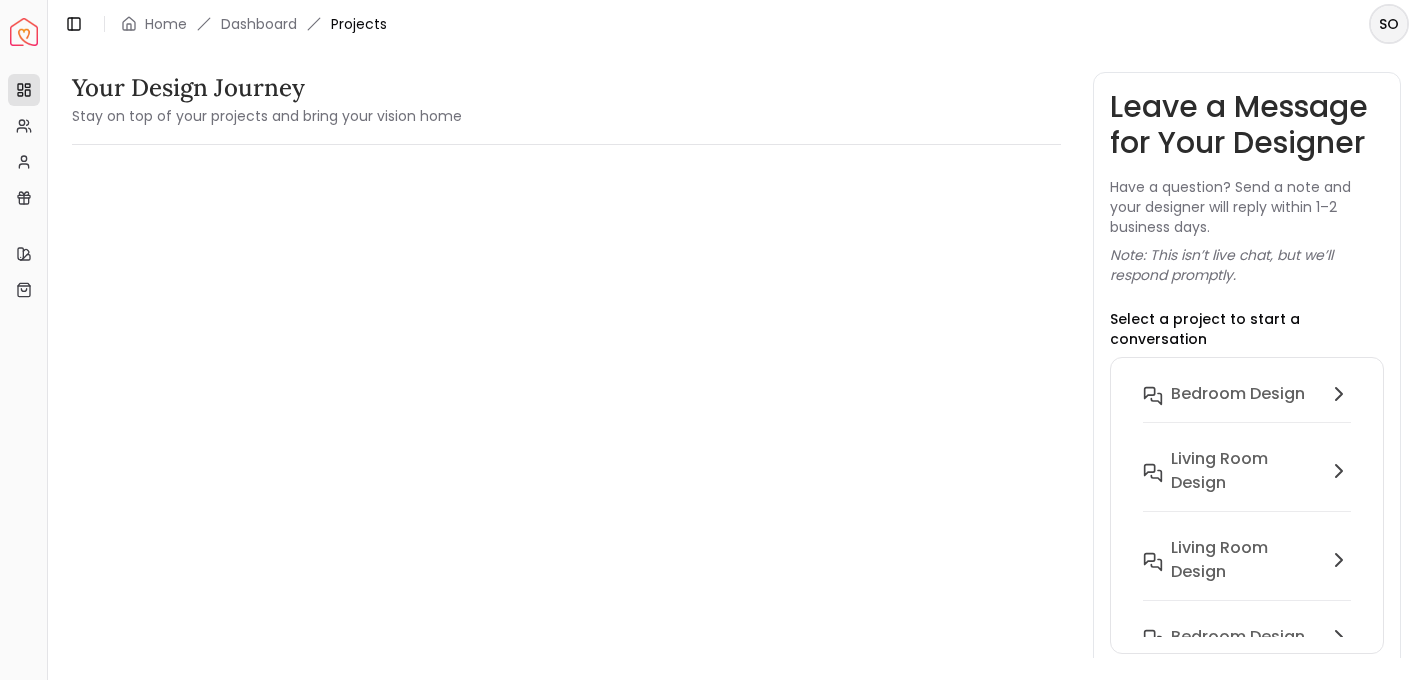 scroll, scrollTop: 0, scrollLeft: 0, axis: both 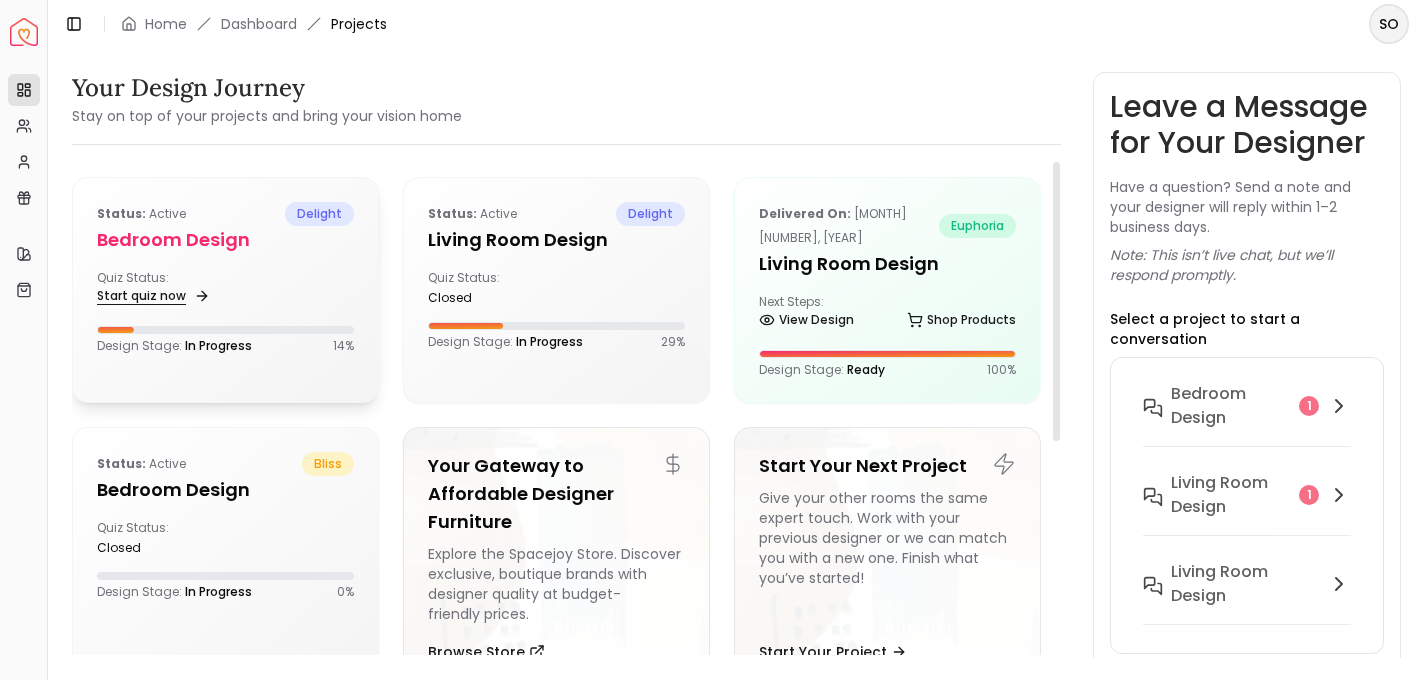 click on "Start quiz now" at bounding box center [151, 296] 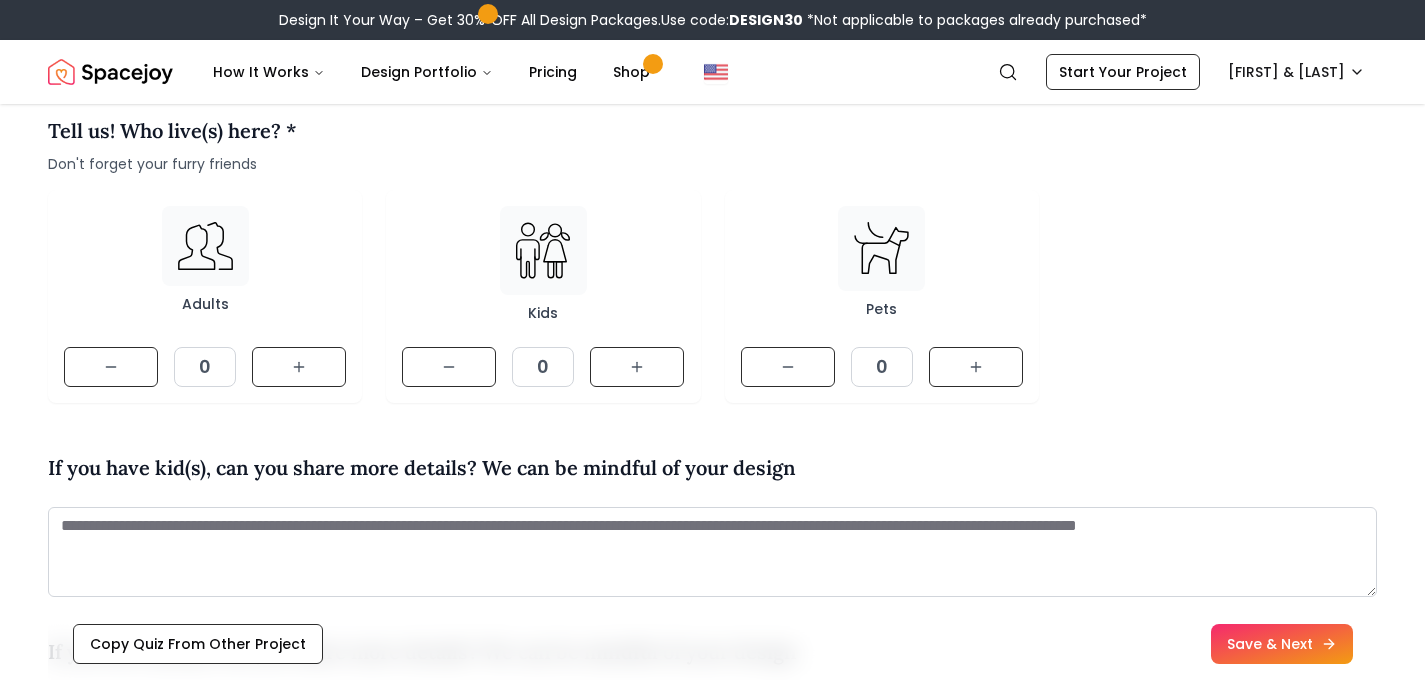 scroll, scrollTop: 238, scrollLeft: 0, axis: vertical 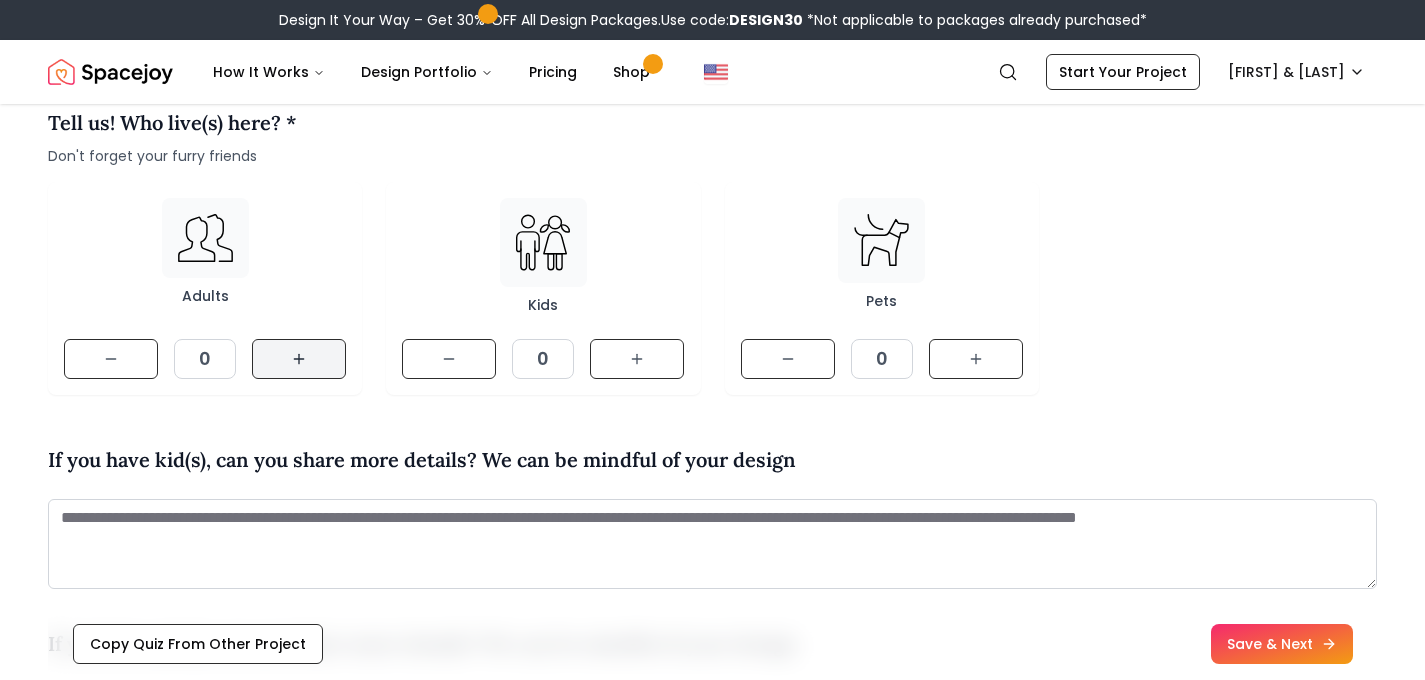 click 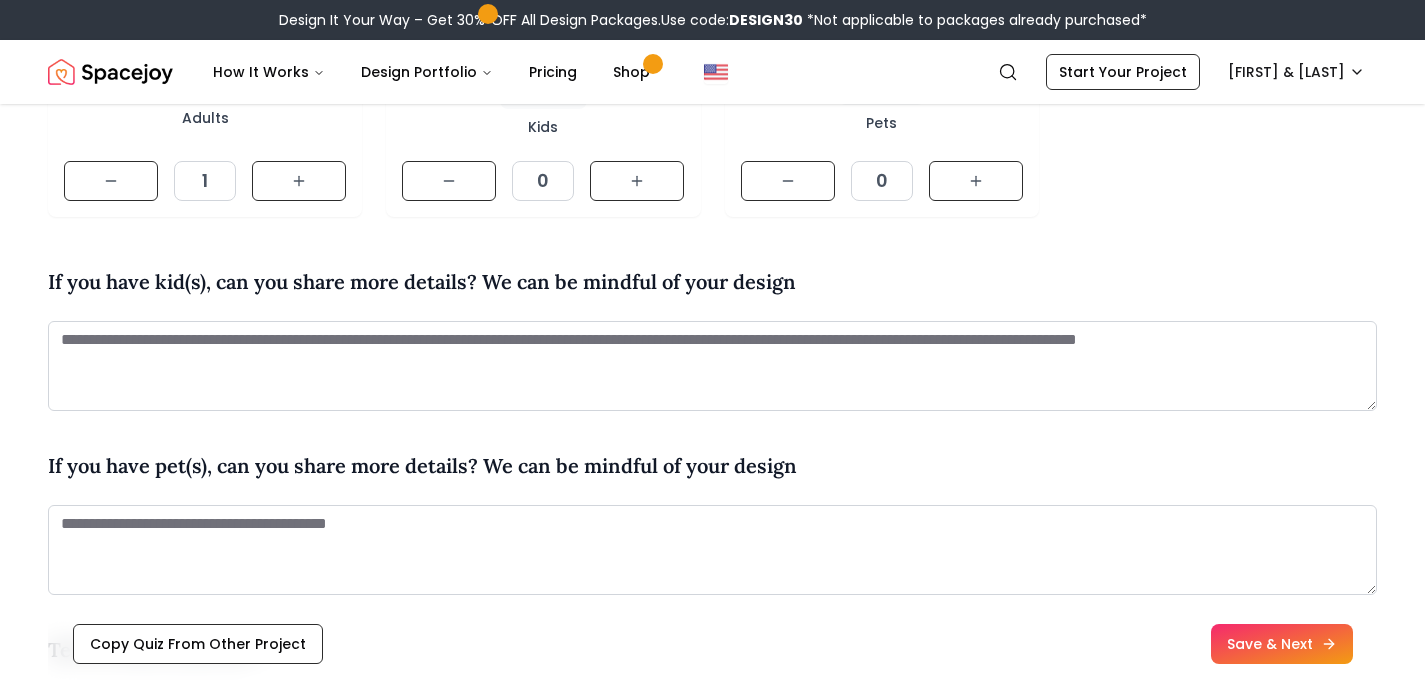 scroll, scrollTop: 428, scrollLeft: 0, axis: vertical 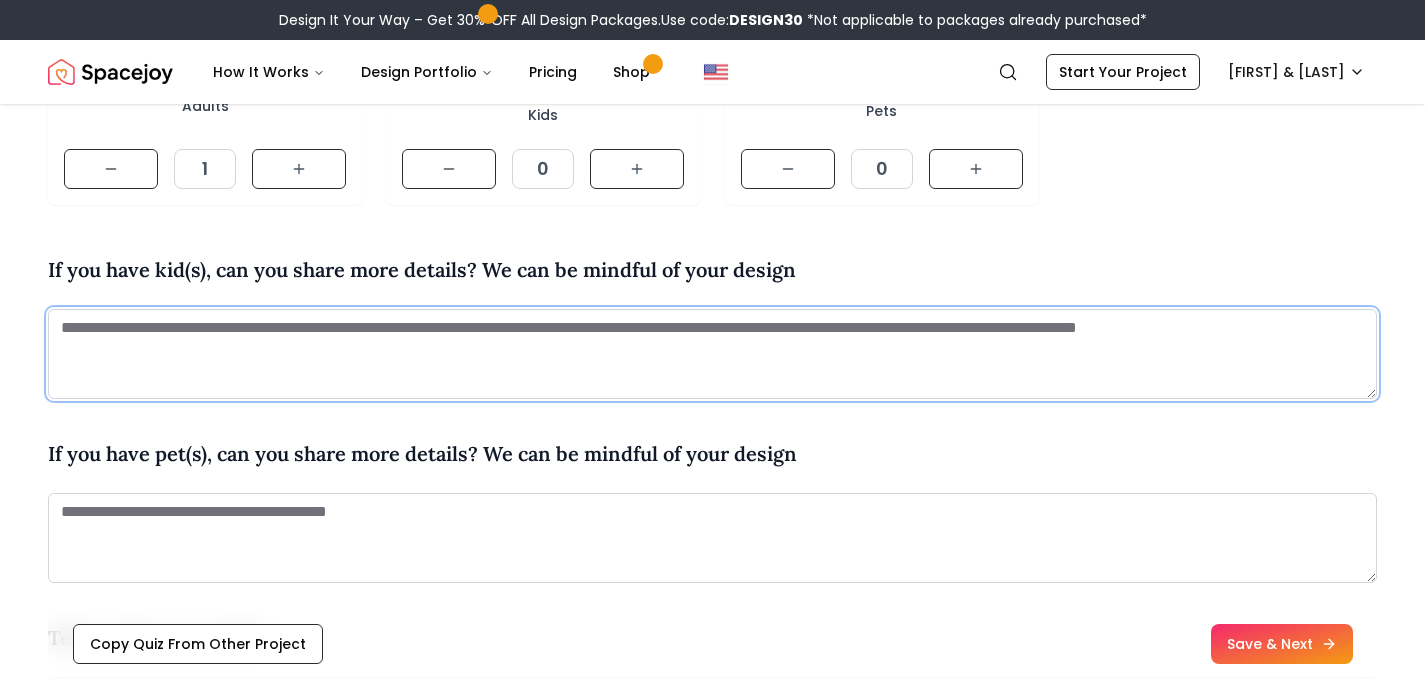 click at bounding box center (712, 354) 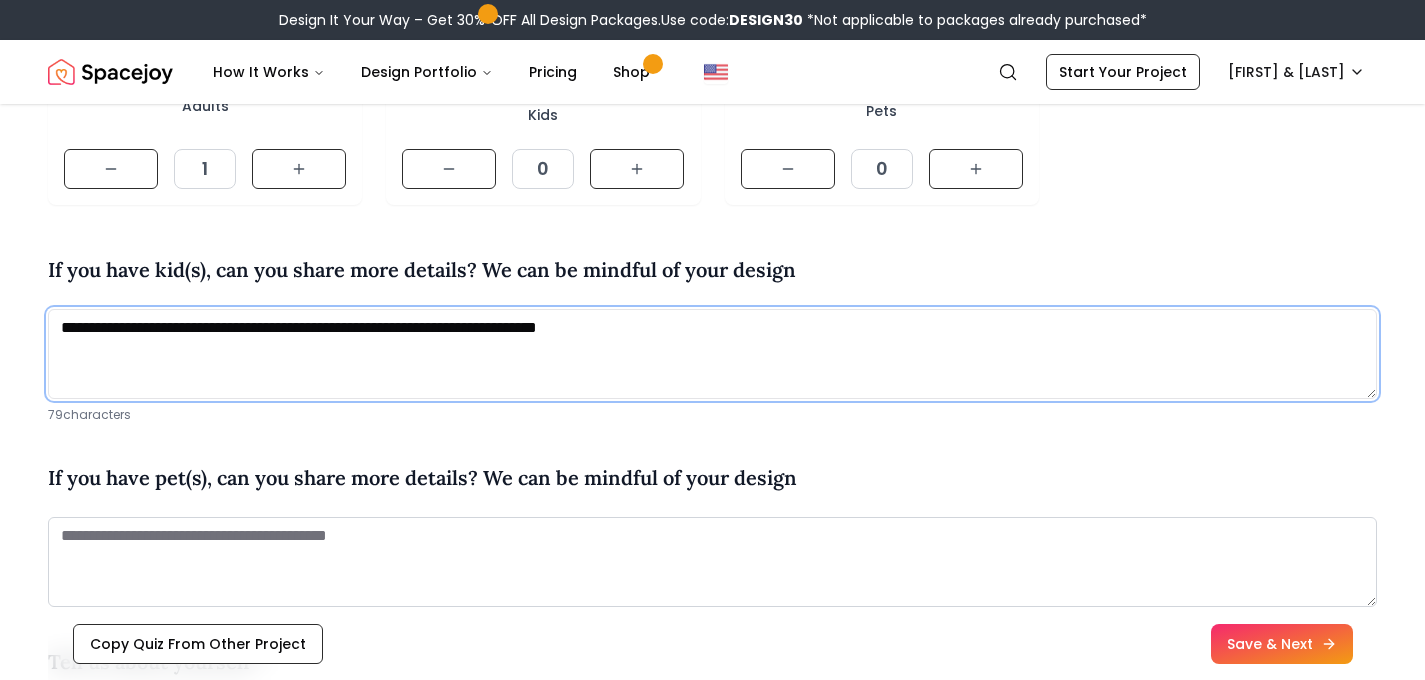 type on "**********" 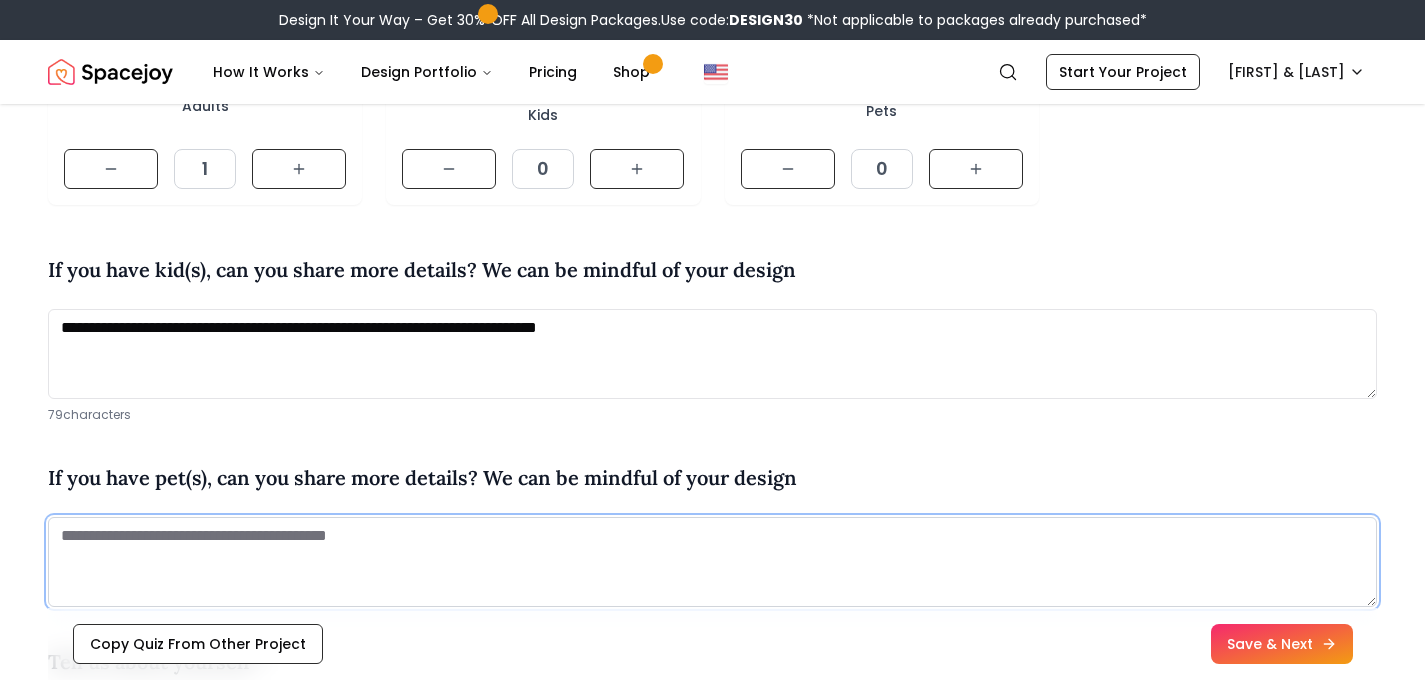 click at bounding box center [712, 562] 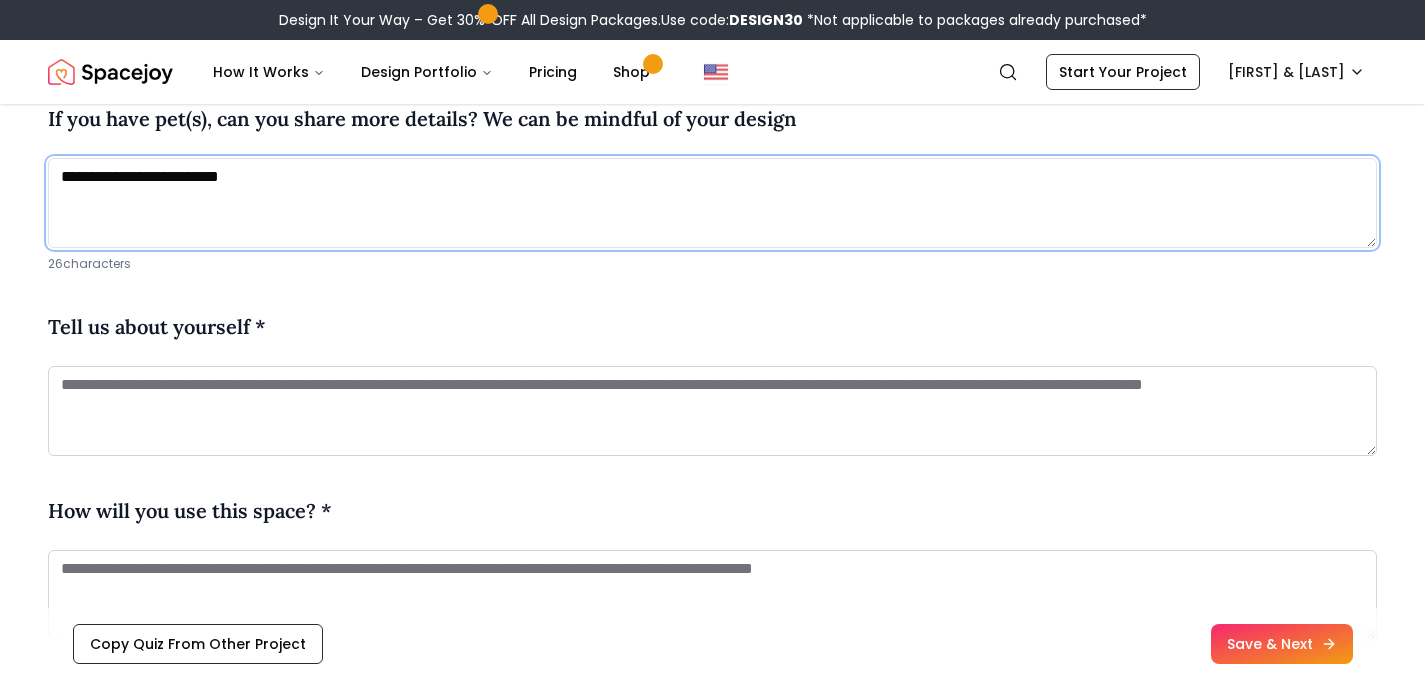 scroll, scrollTop: 808, scrollLeft: 0, axis: vertical 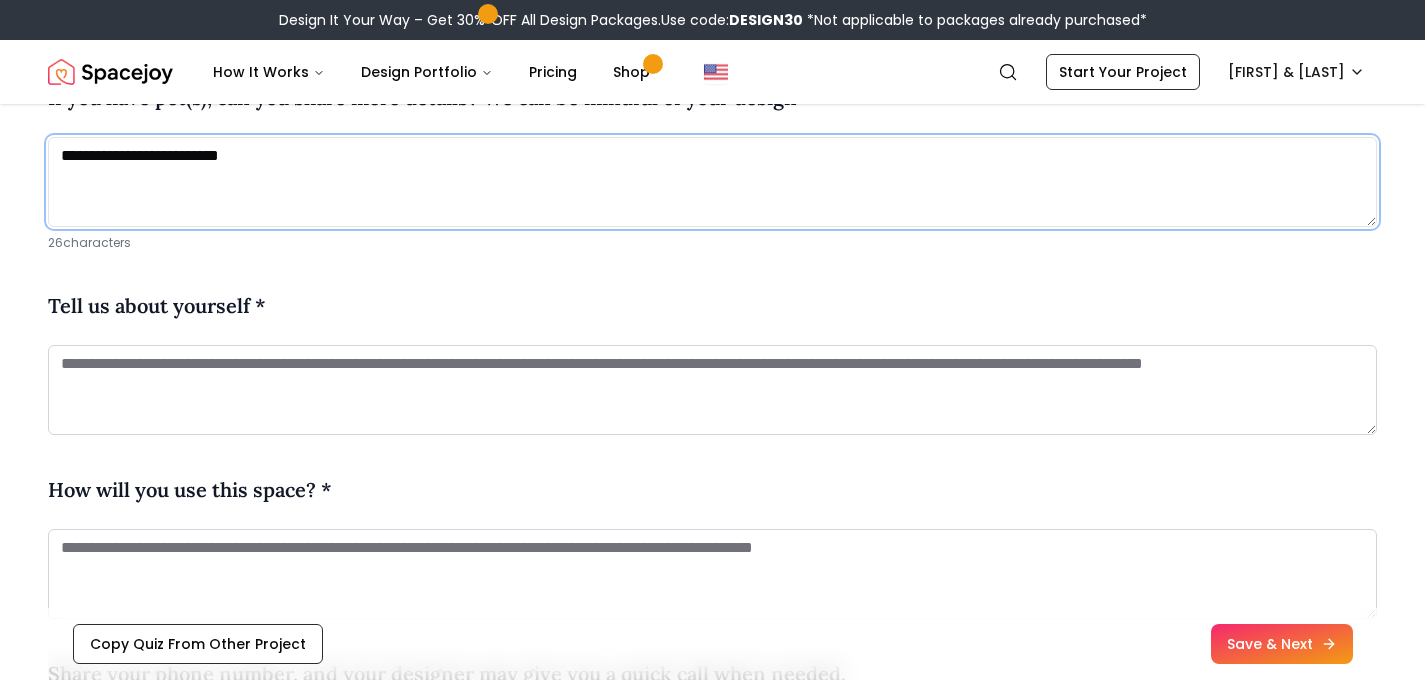 type on "**********" 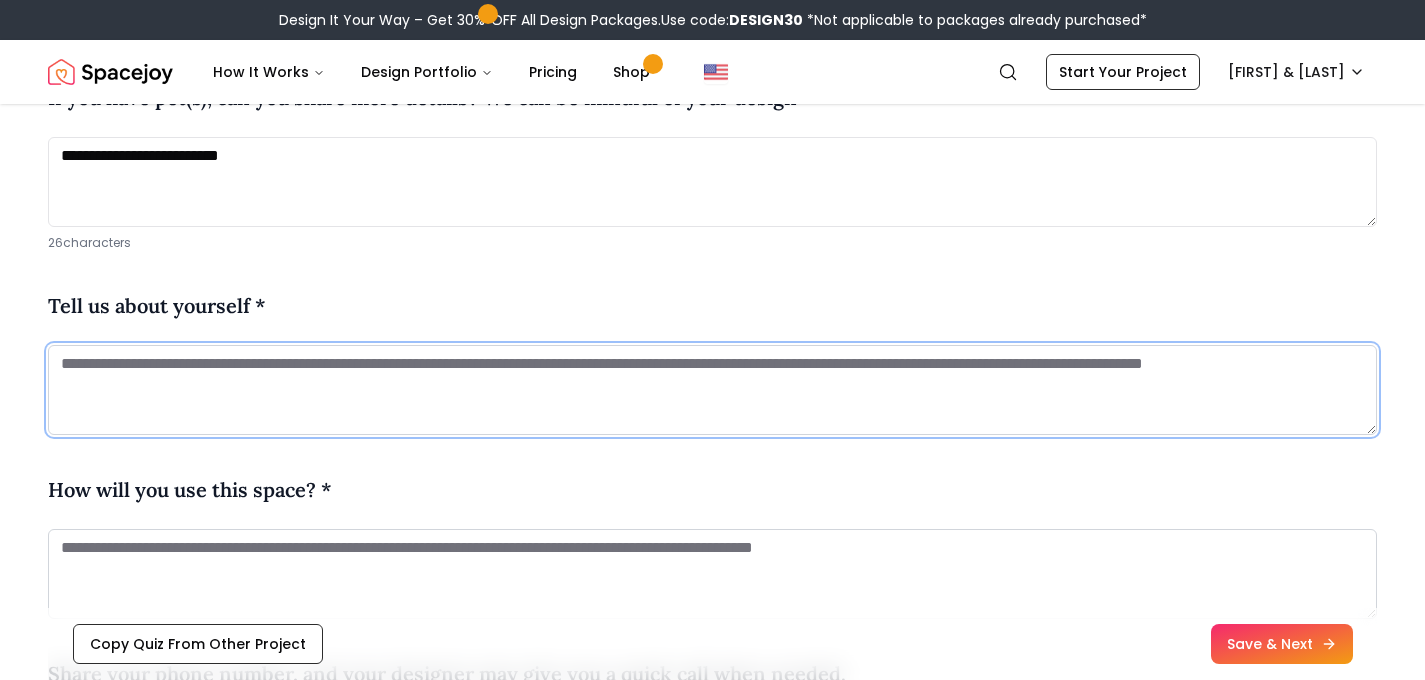 click at bounding box center [712, 390] 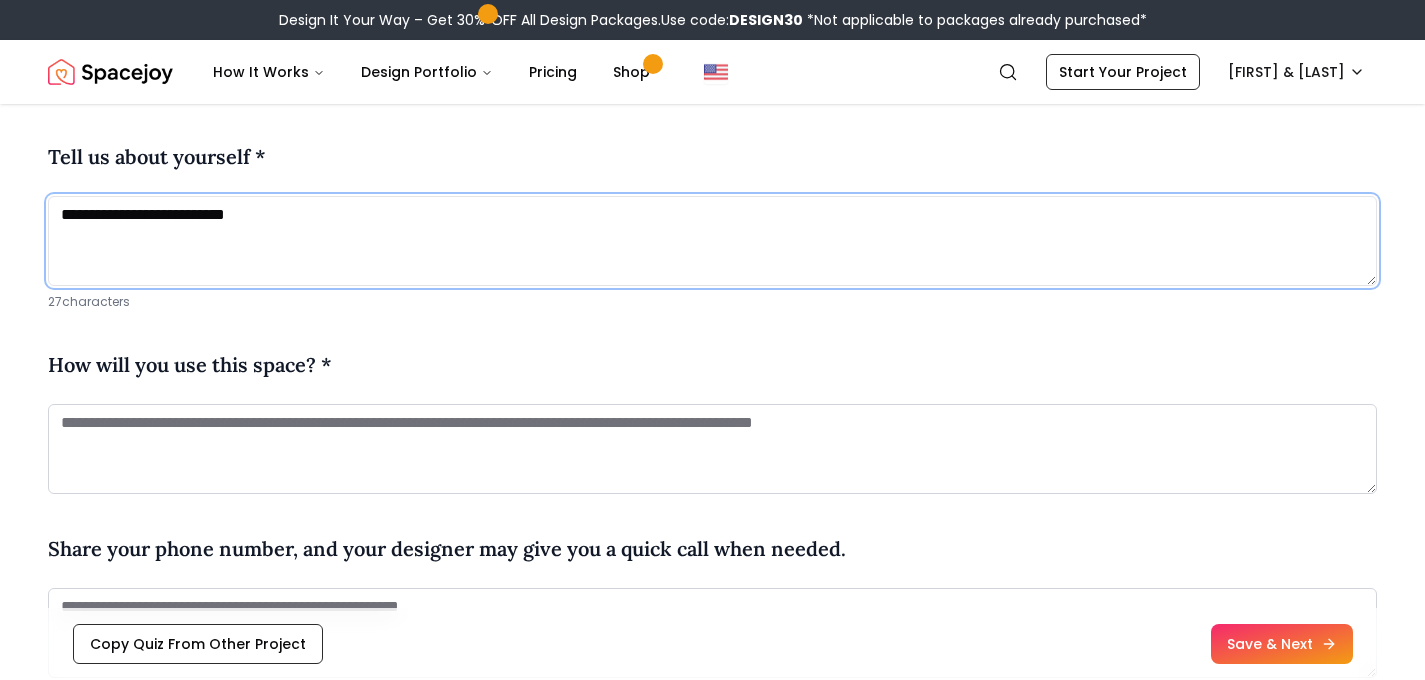 scroll, scrollTop: 967, scrollLeft: 0, axis: vertical 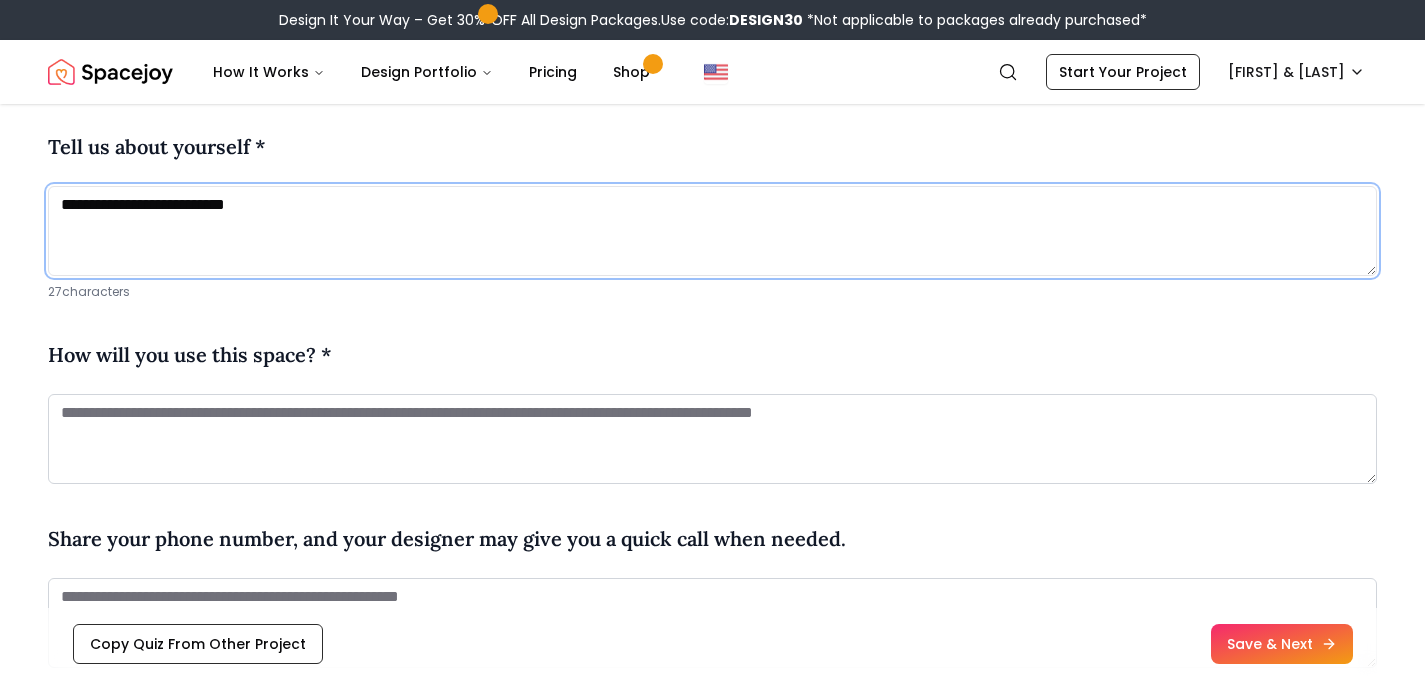 type on "**********" 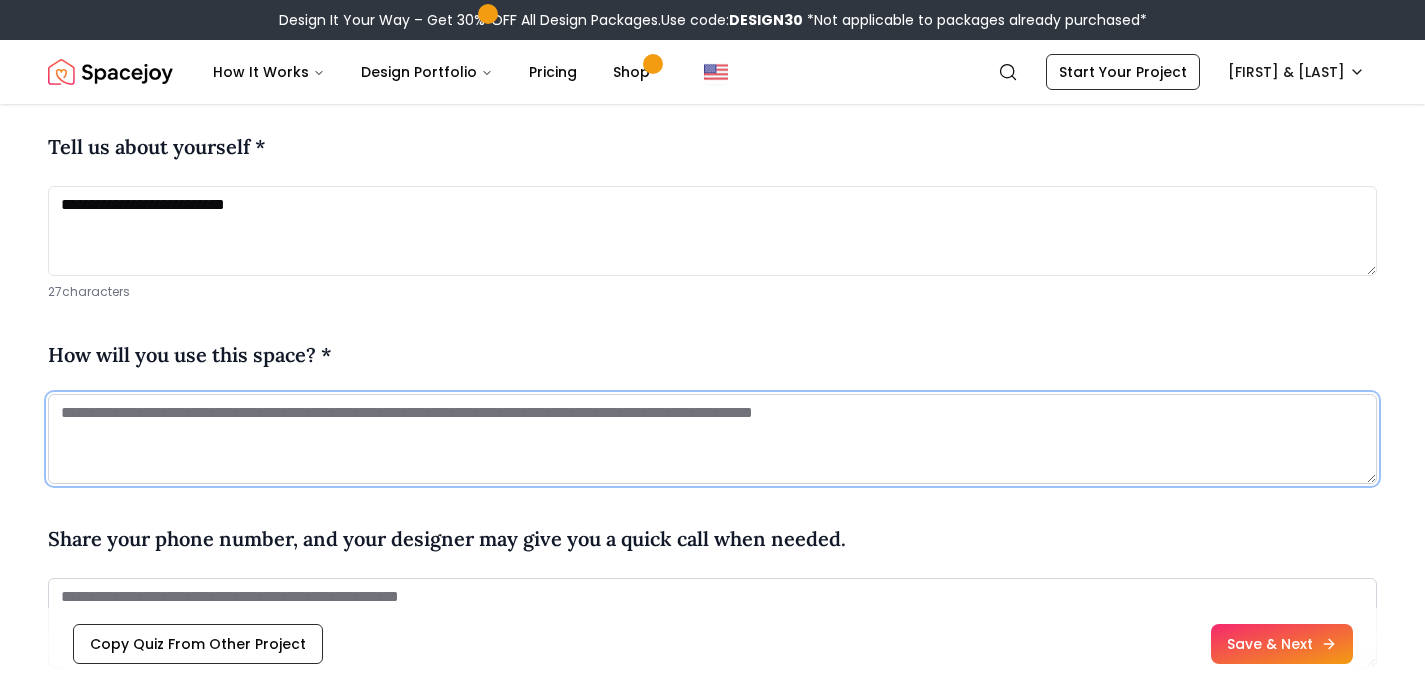 click at bounding box center (712, 439) 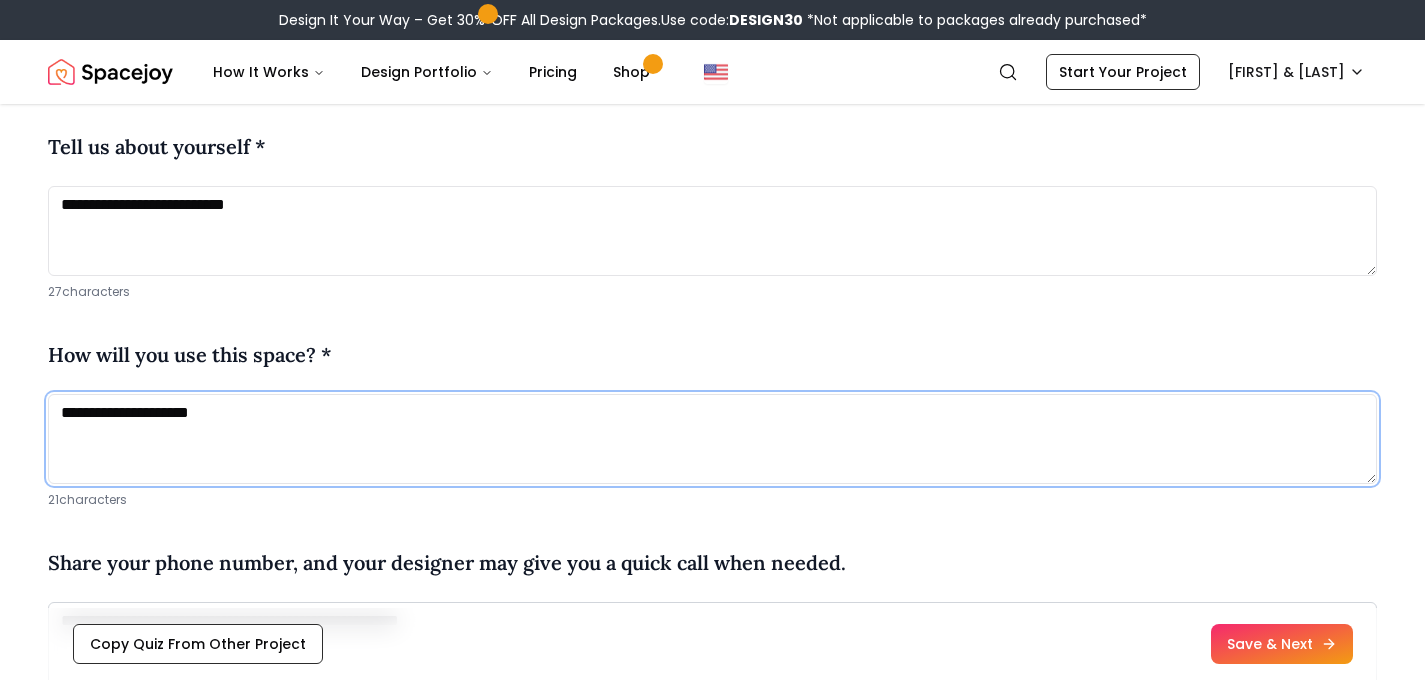 type on "**********" 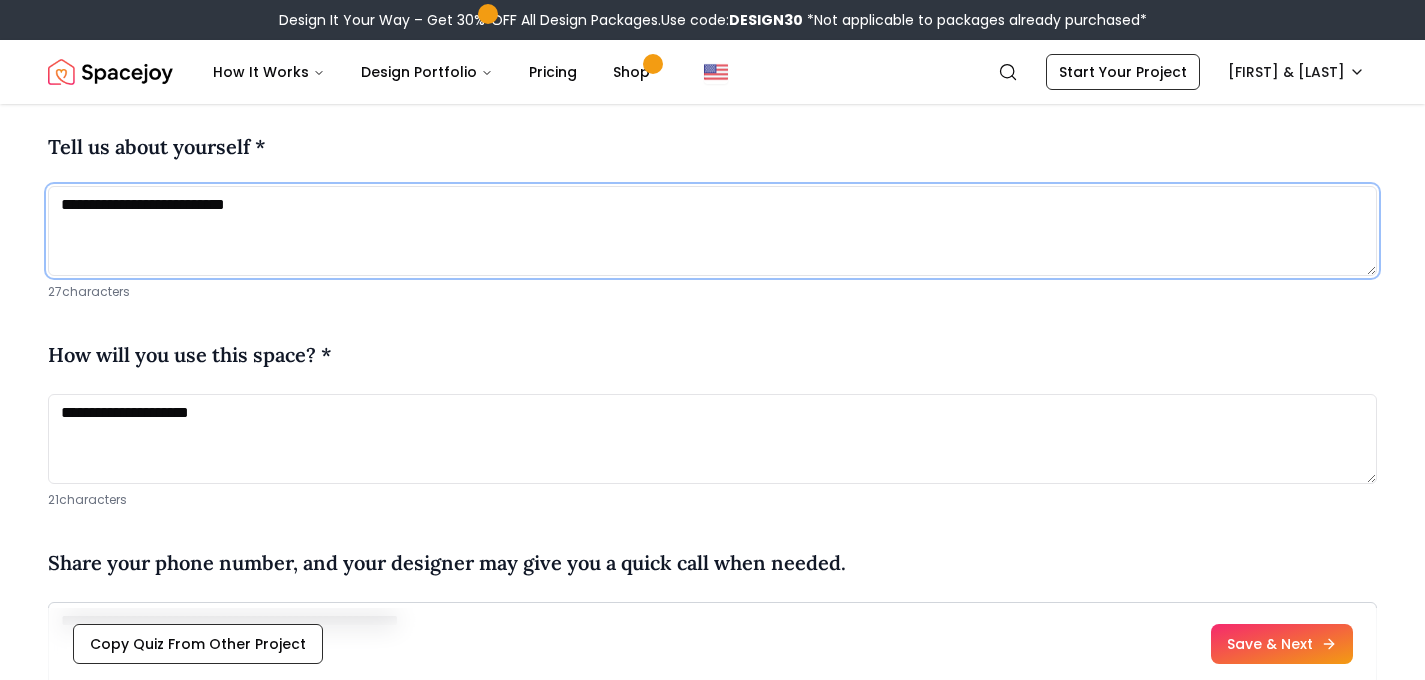 click on "**********" at bounding box center [712, 231] 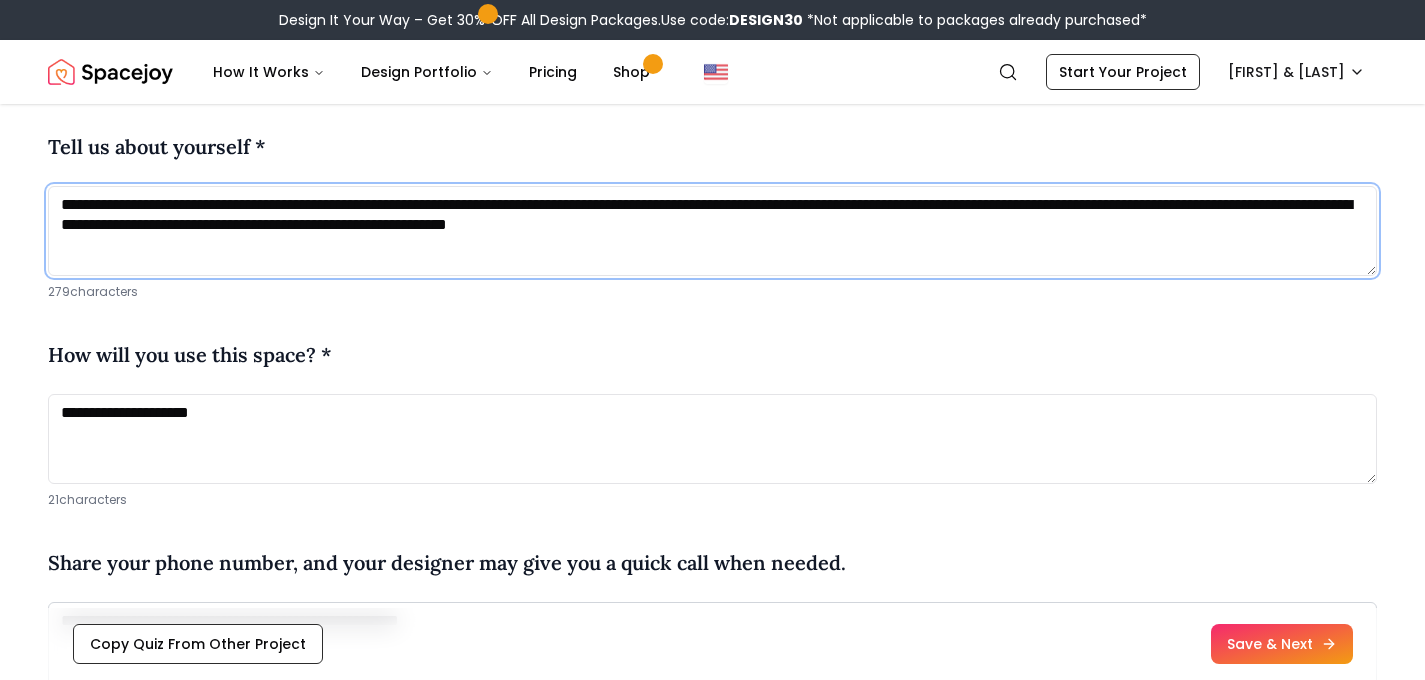 click on "**********" at bounding box center [712, 231] 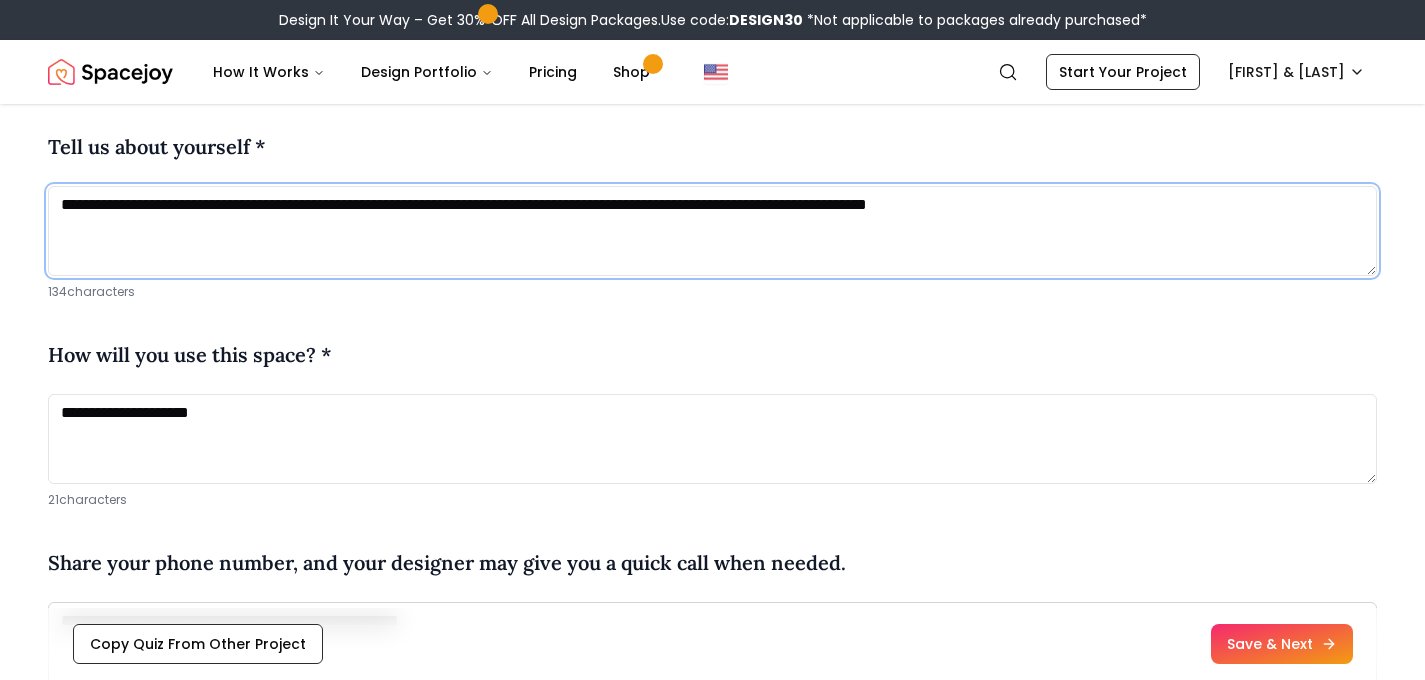 type on "**********" 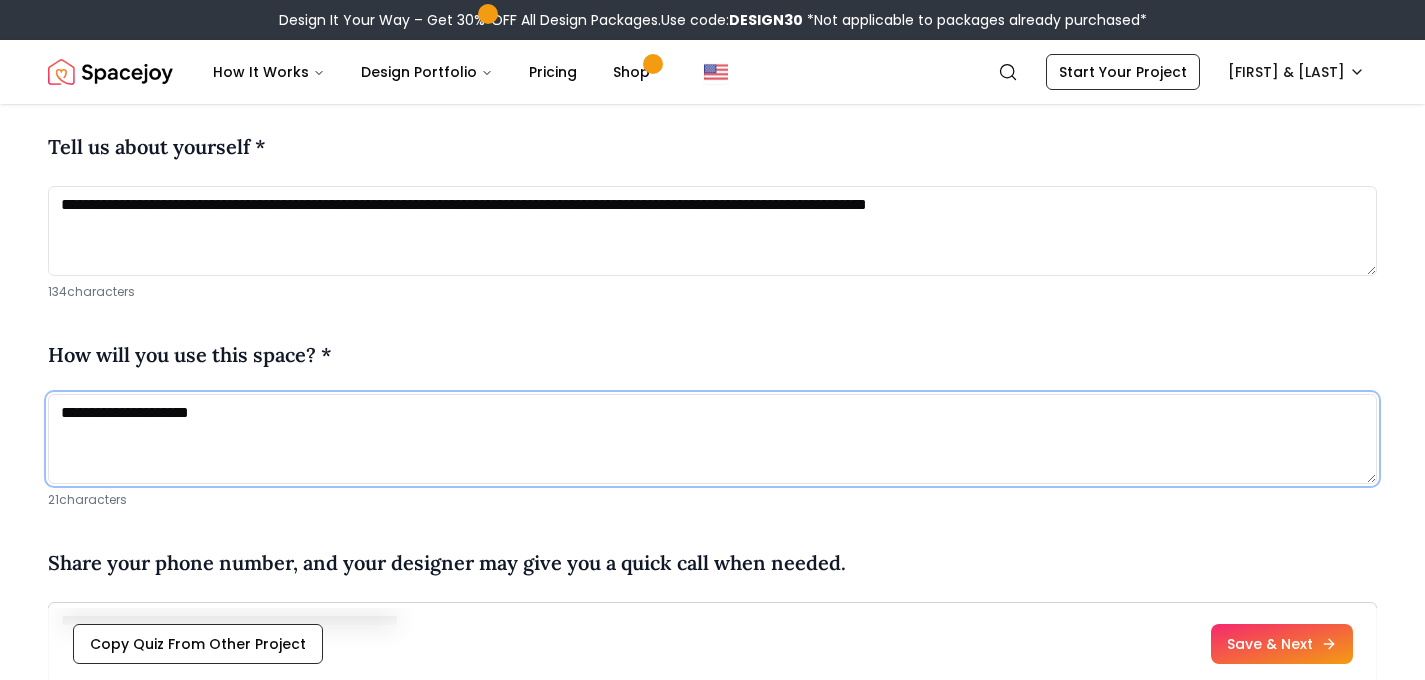 click on "**********" at bounding box center (712, 439) 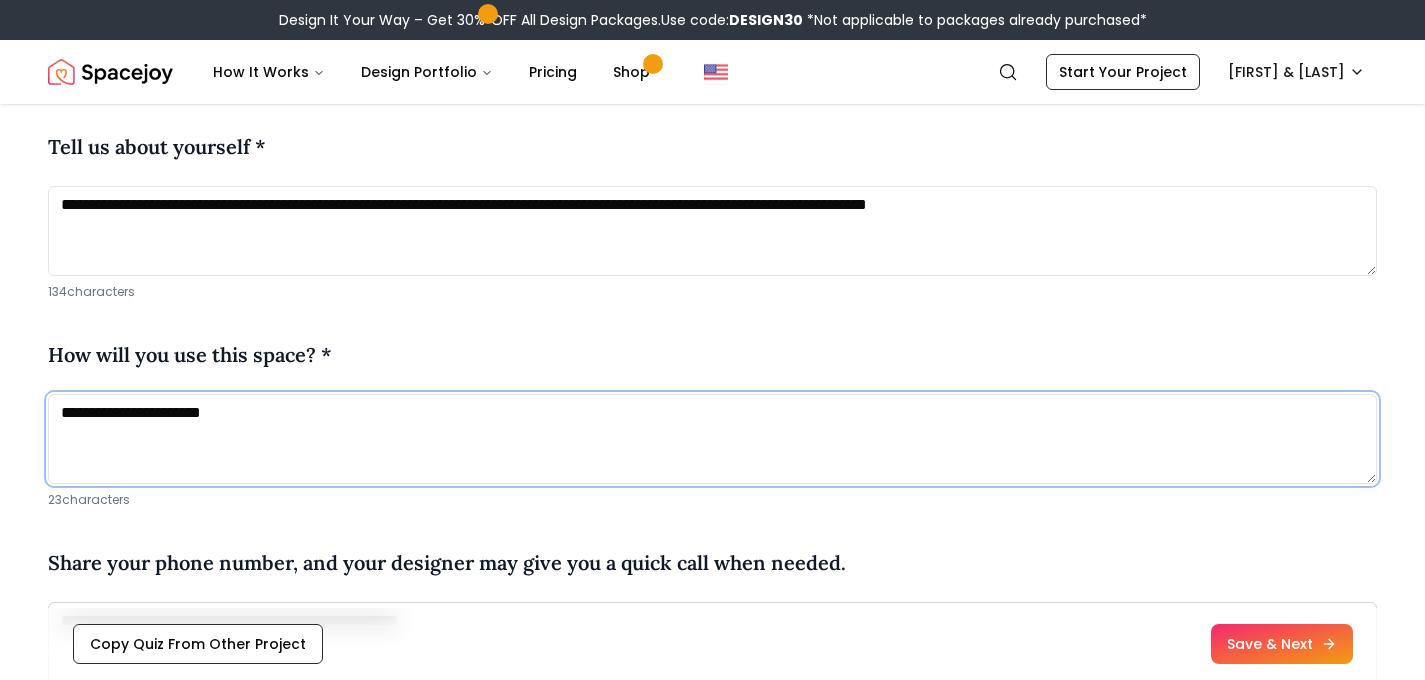 paste on "**********" 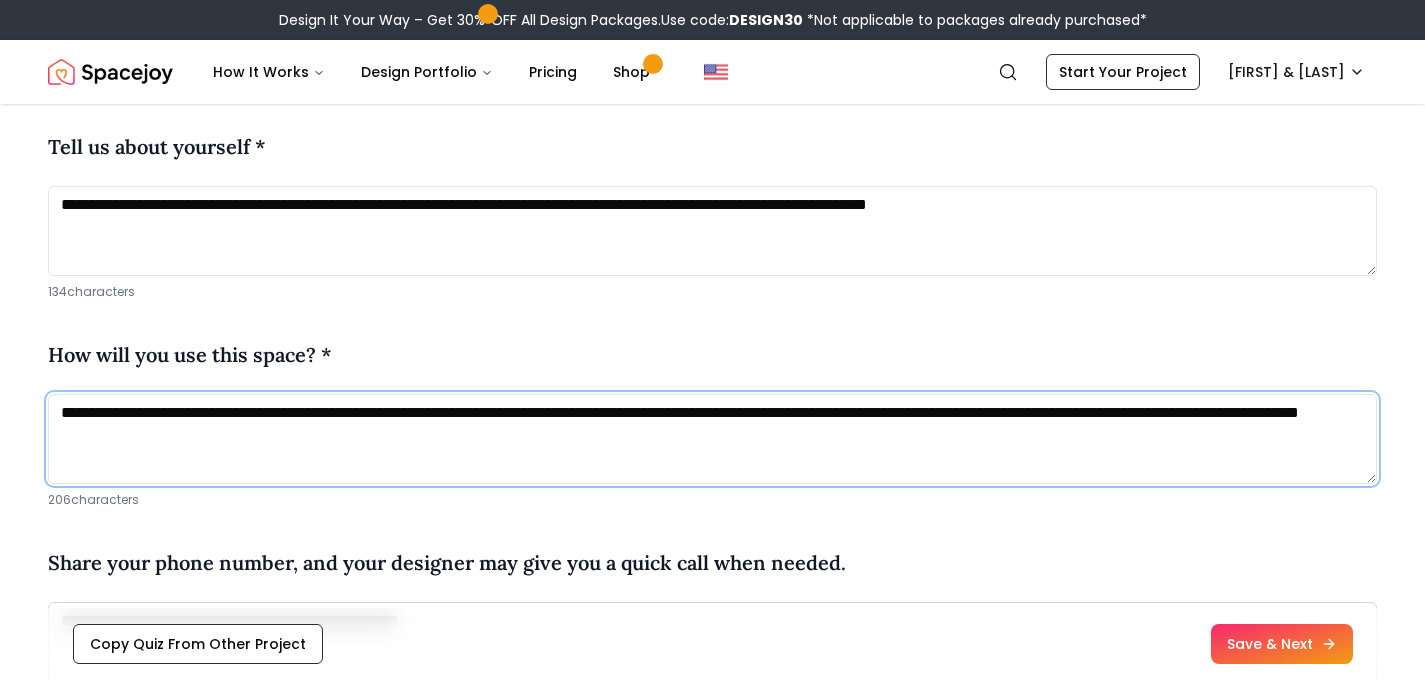 type on "**********" 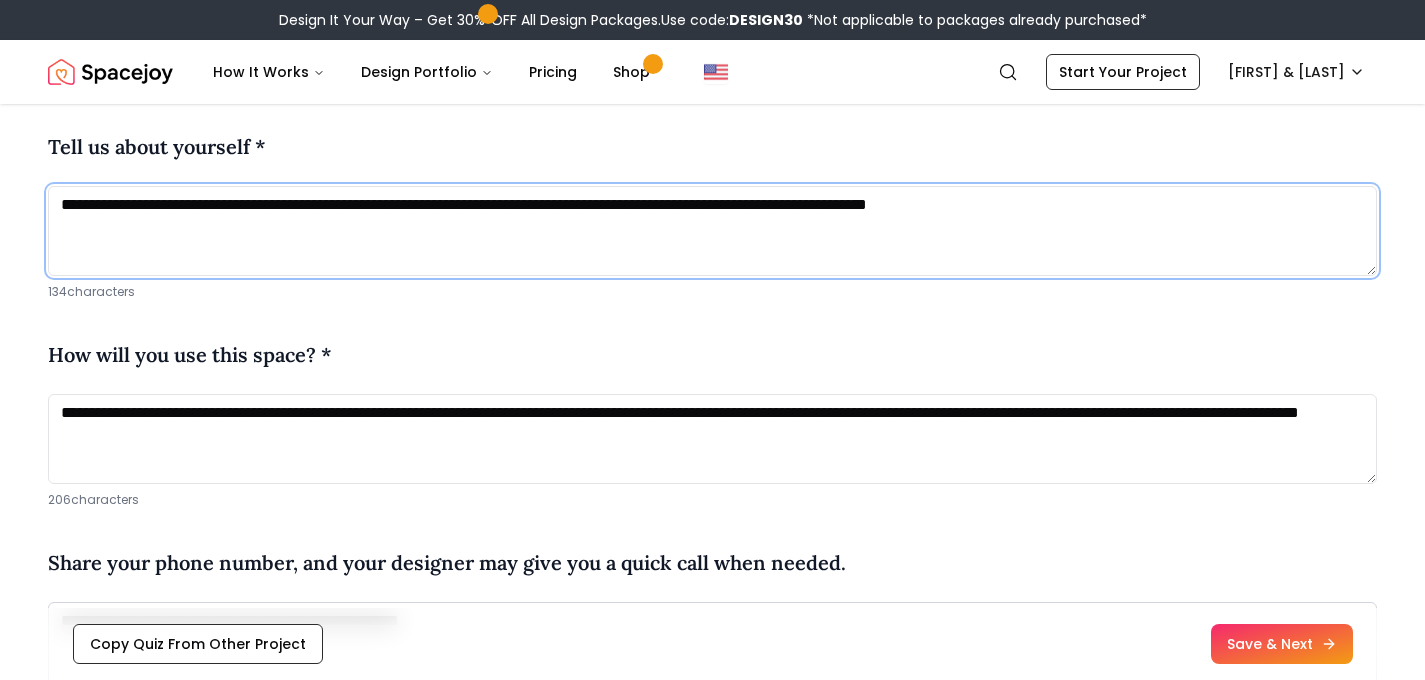 click on "**********" at bounding box center [712, 231] 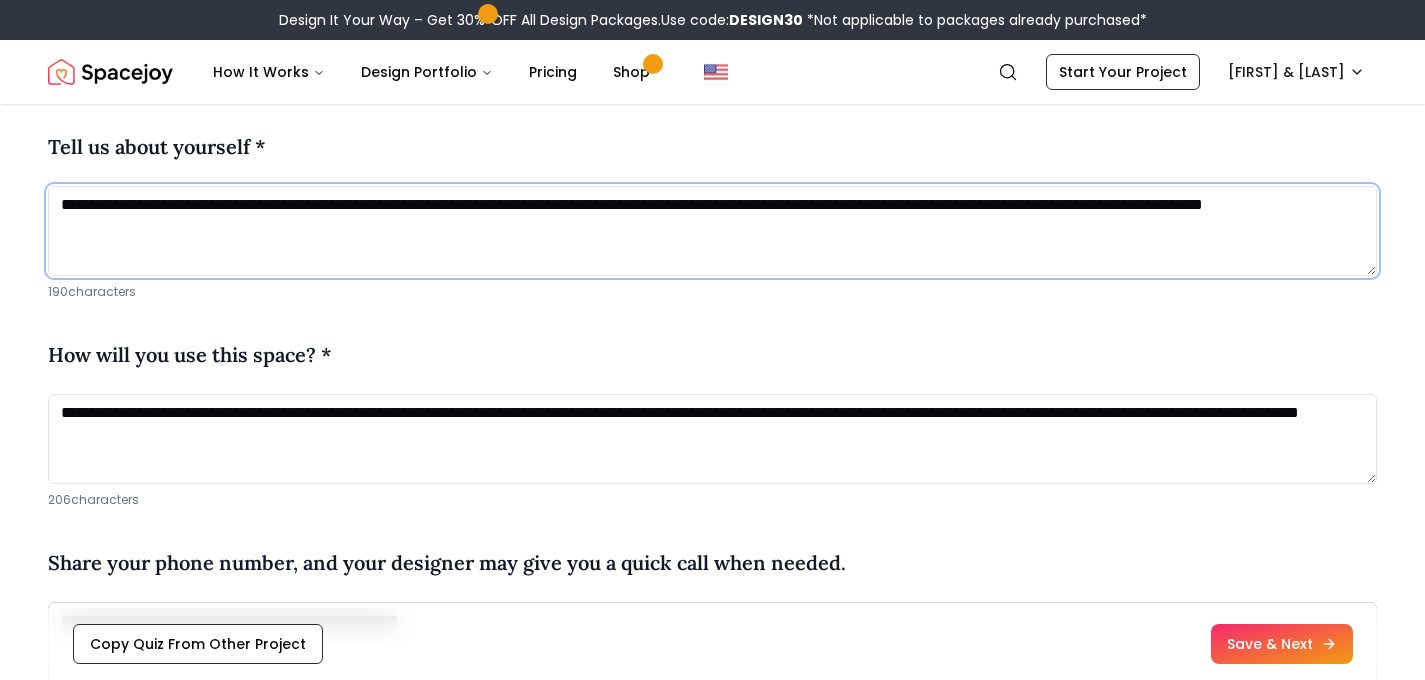 click on "**********" at bounding box center [712, 231] 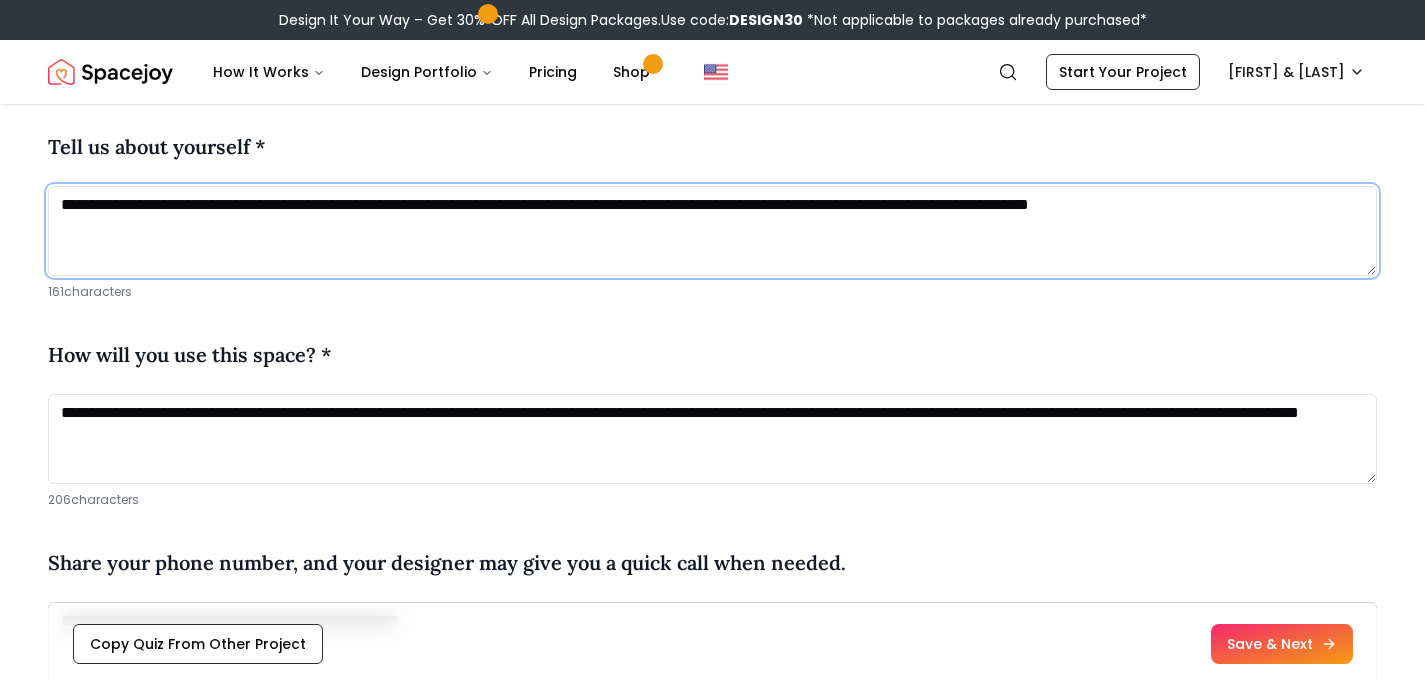 click on "**********" at bounding box center (712, 231) 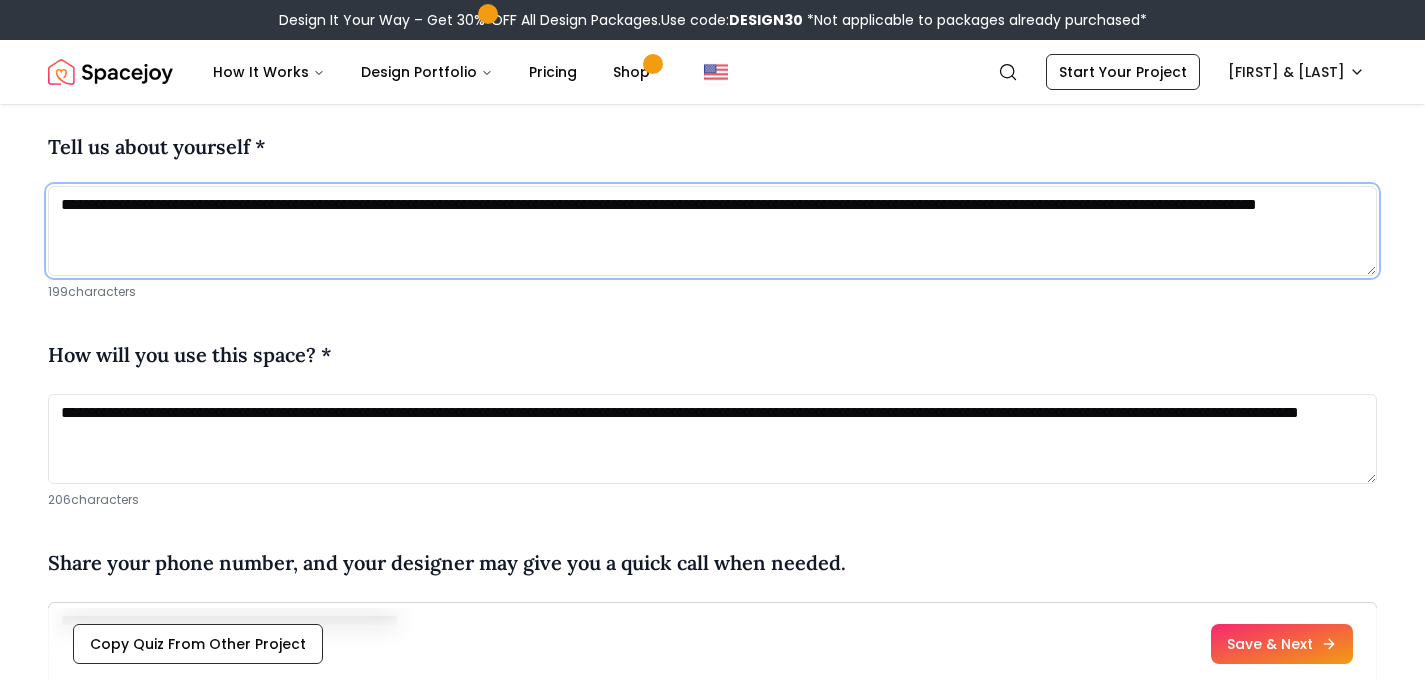 type on "**********" 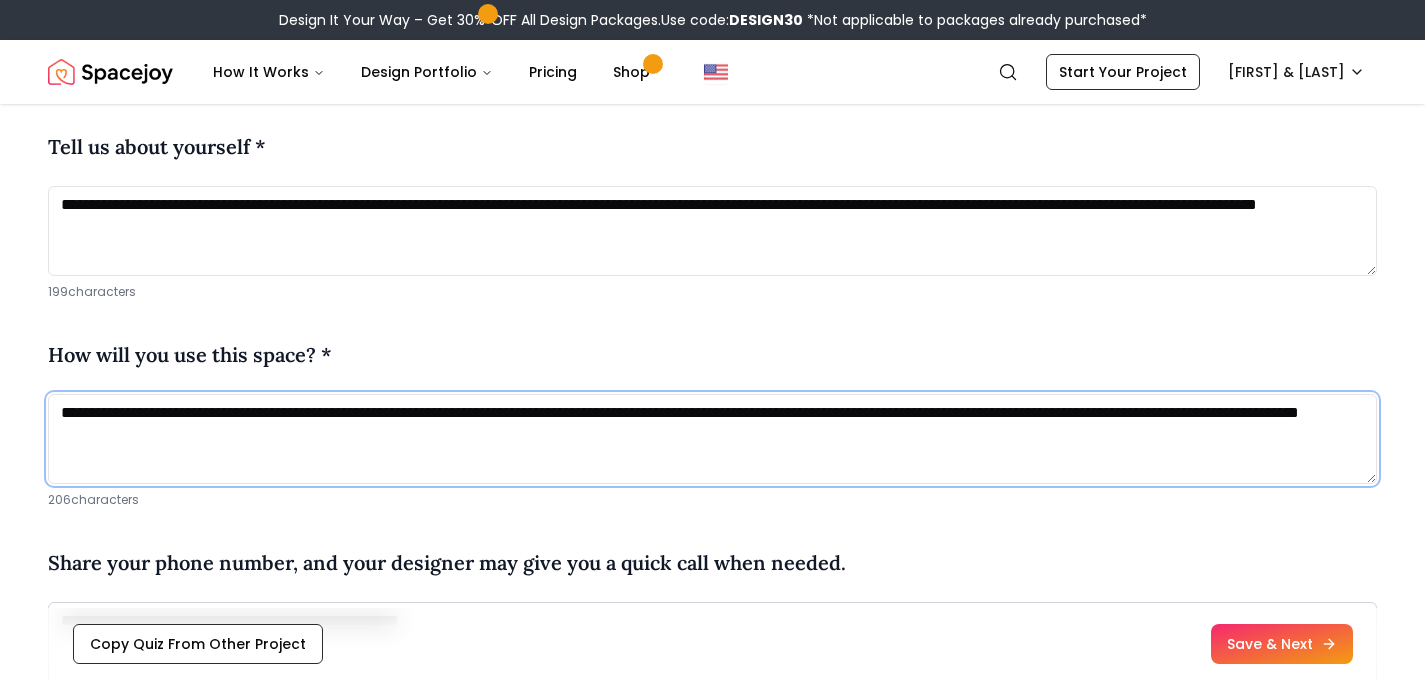 click on "**********" at bounding box center [712, 439] 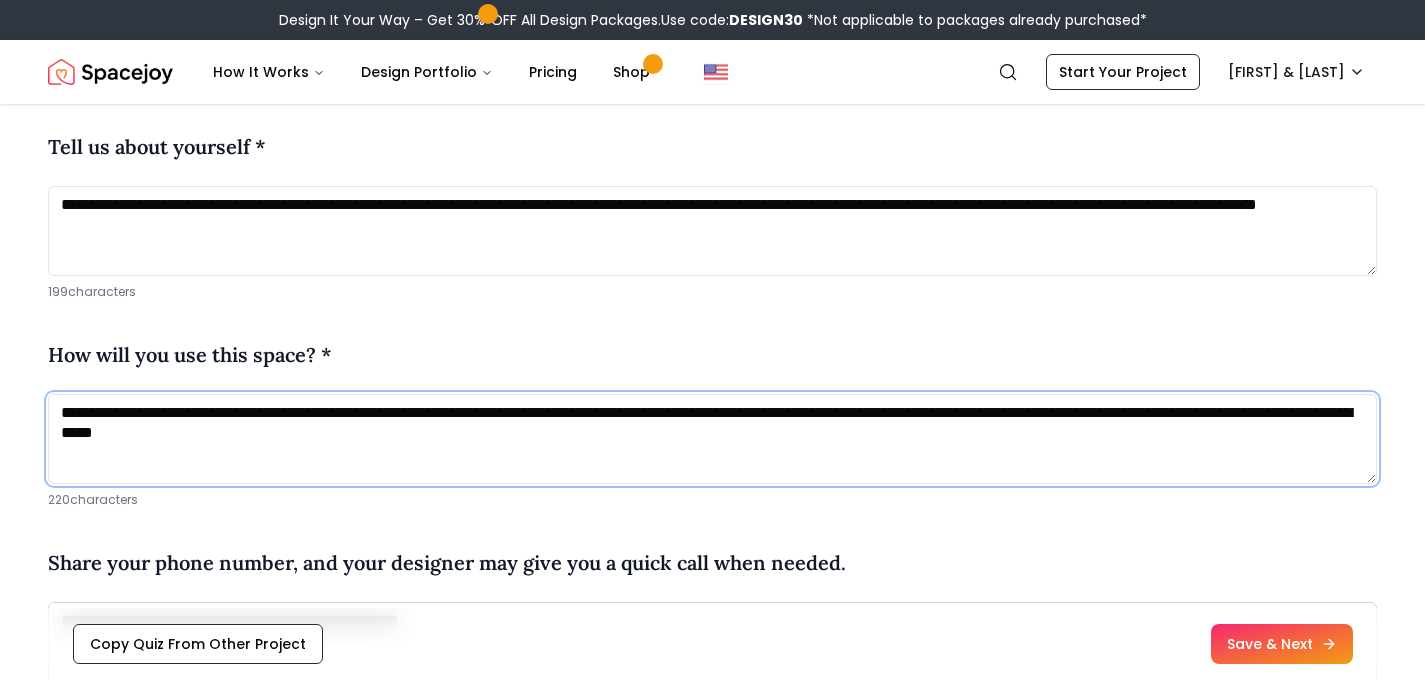 type on "**********" 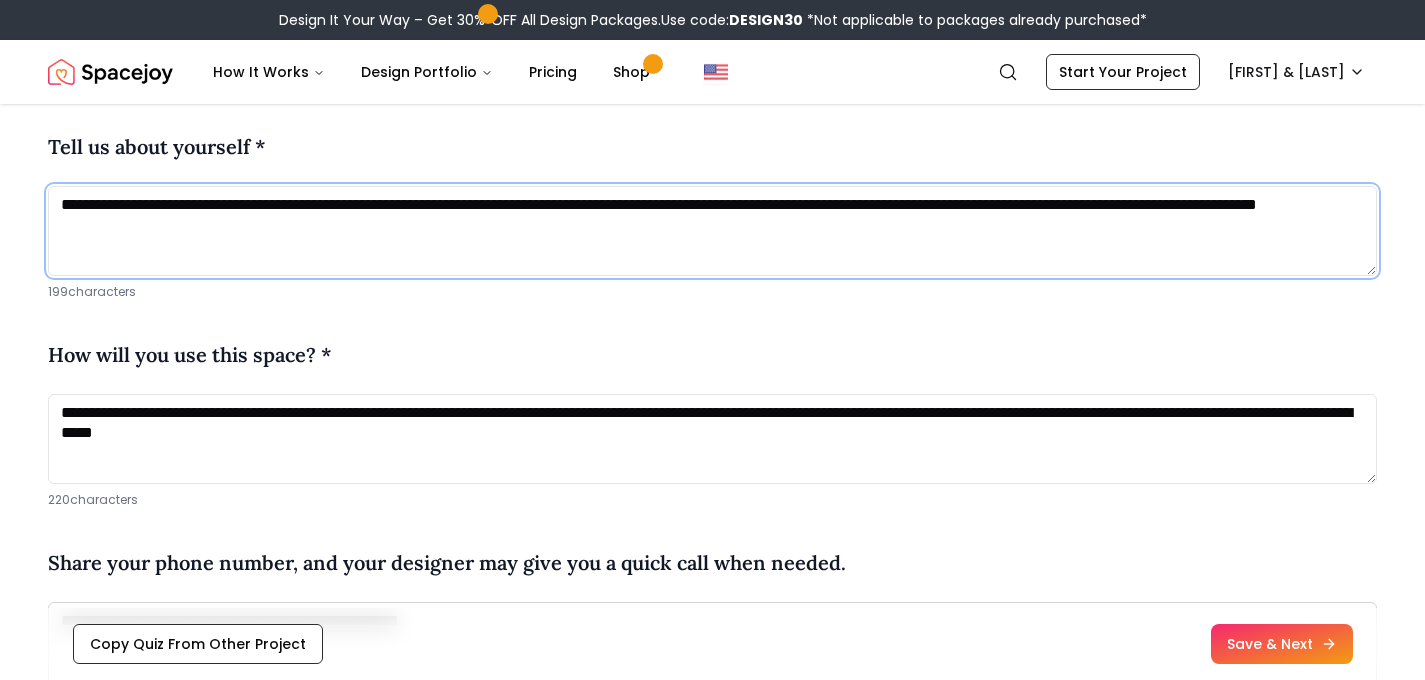 click on "**********" at bounding box center [712, 231] 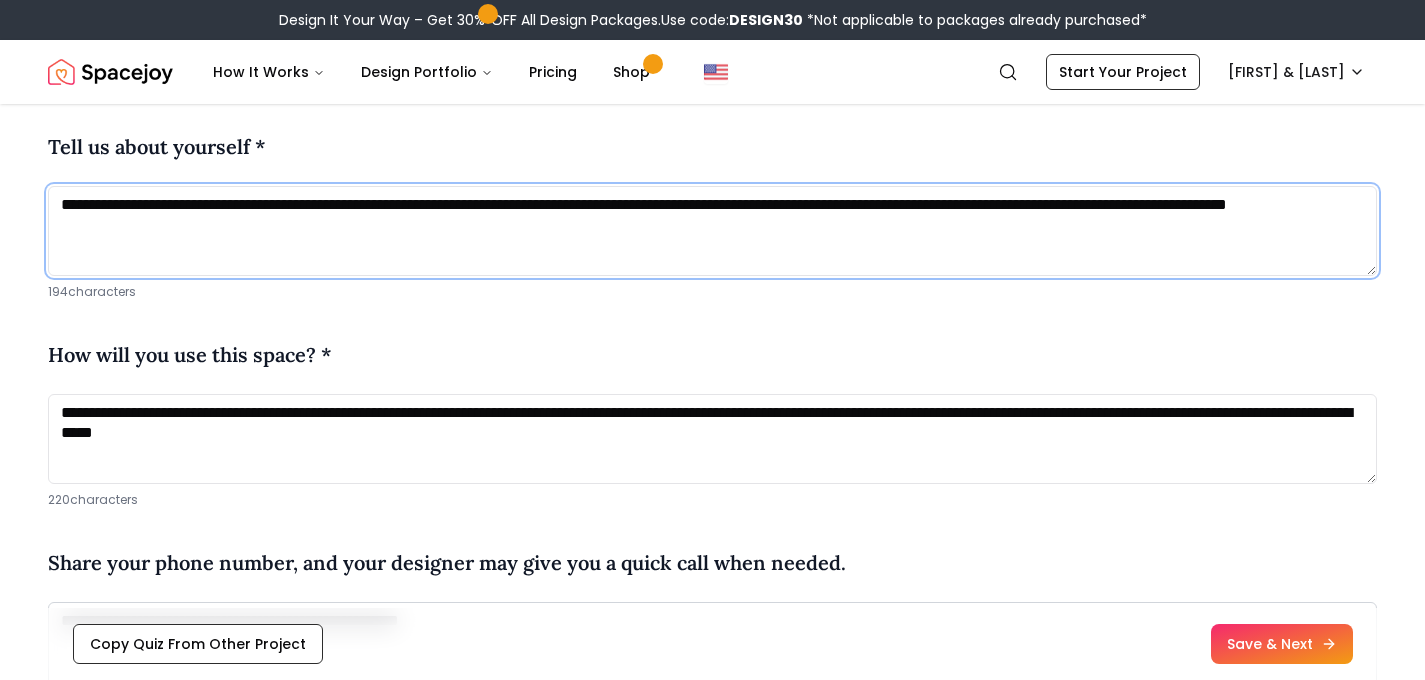 drag, startPoint x: 733, startPoint y: 211, endPoint x: 506, endPoint y: 213, distance: 227.0088 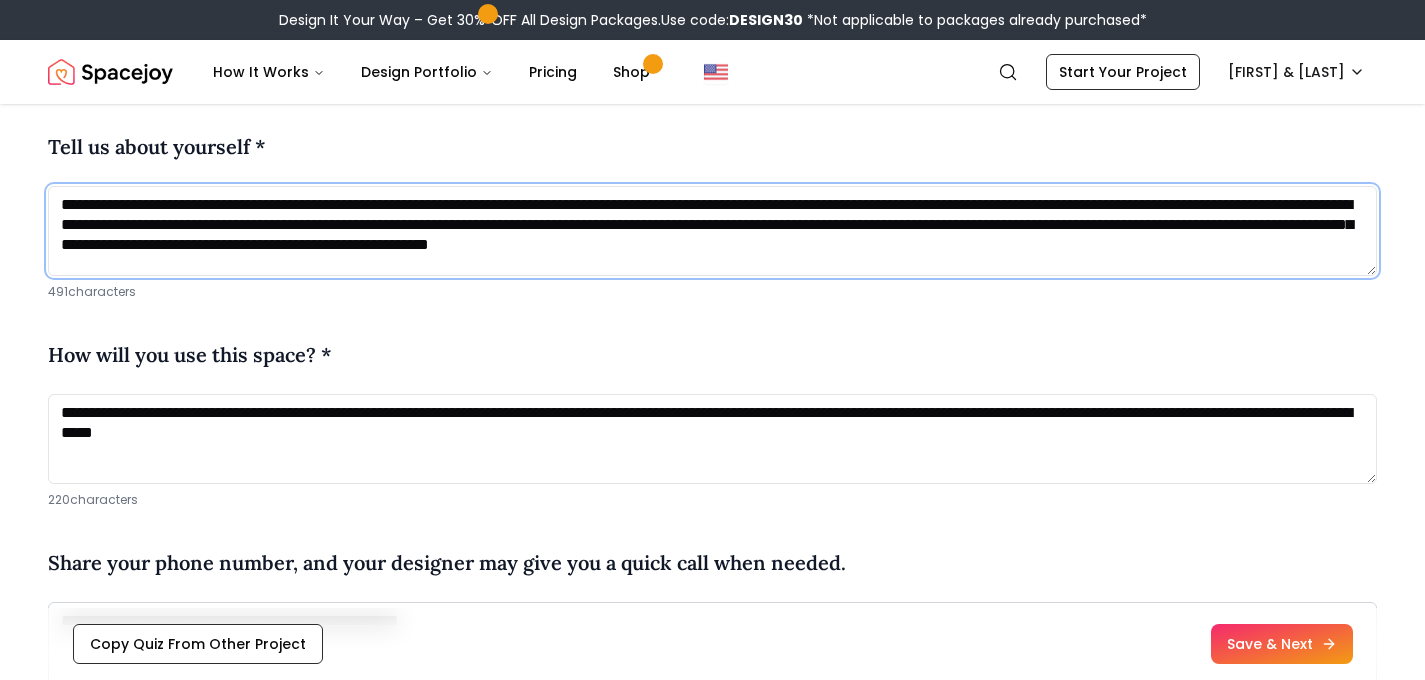 type on "**********" 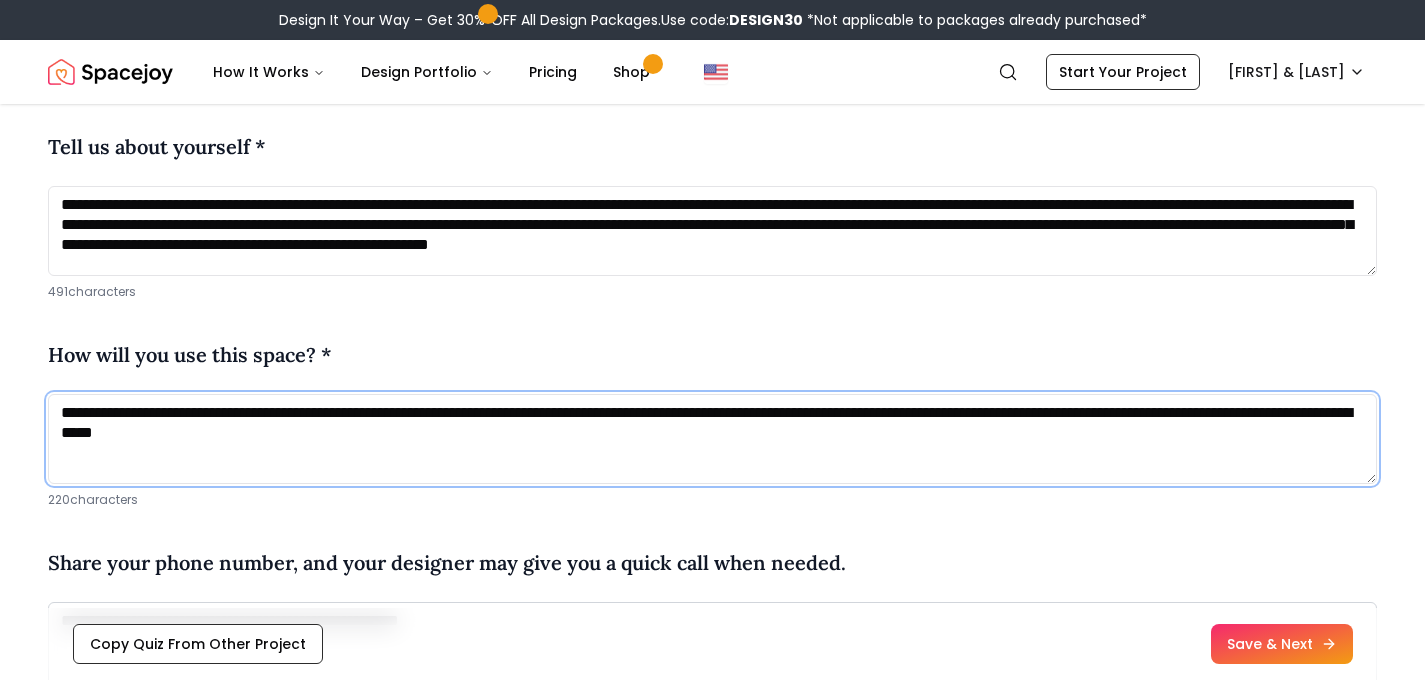 click on "**********" at bounding box center (712, 439) 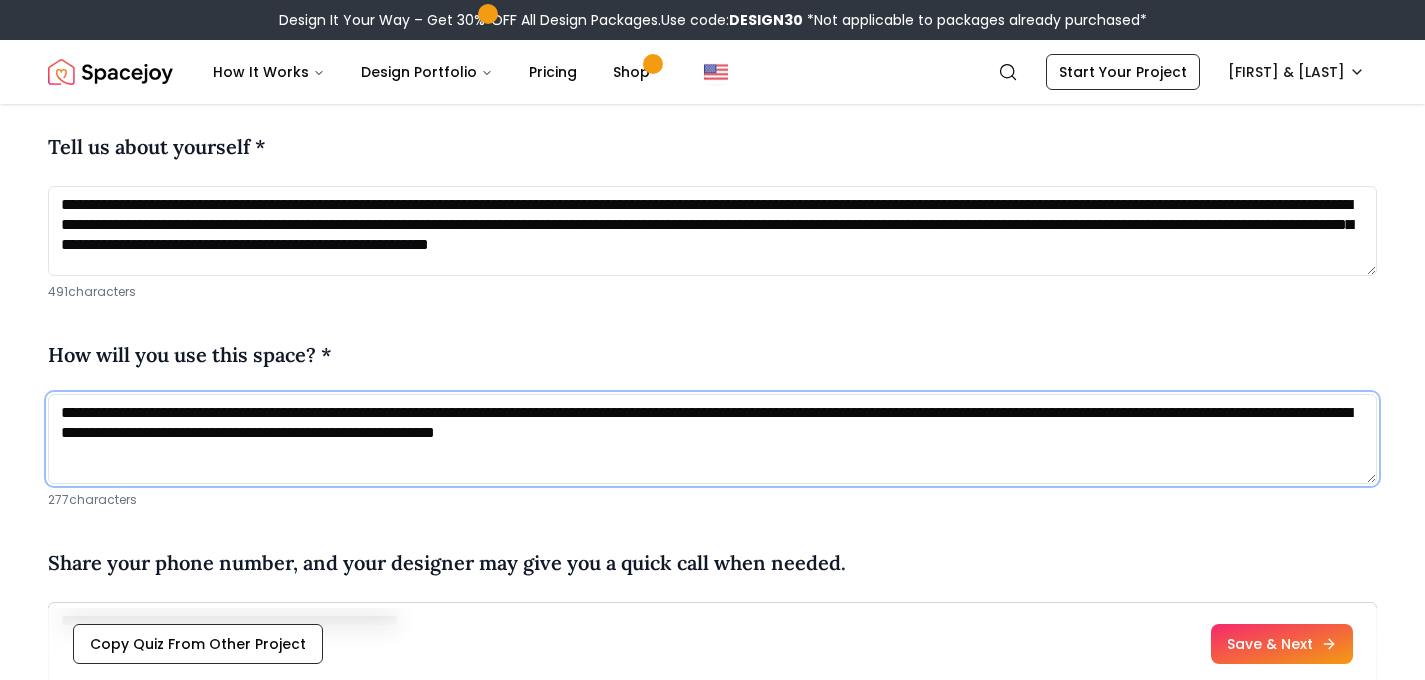 click on "**********" at bounding box center (712, 439) 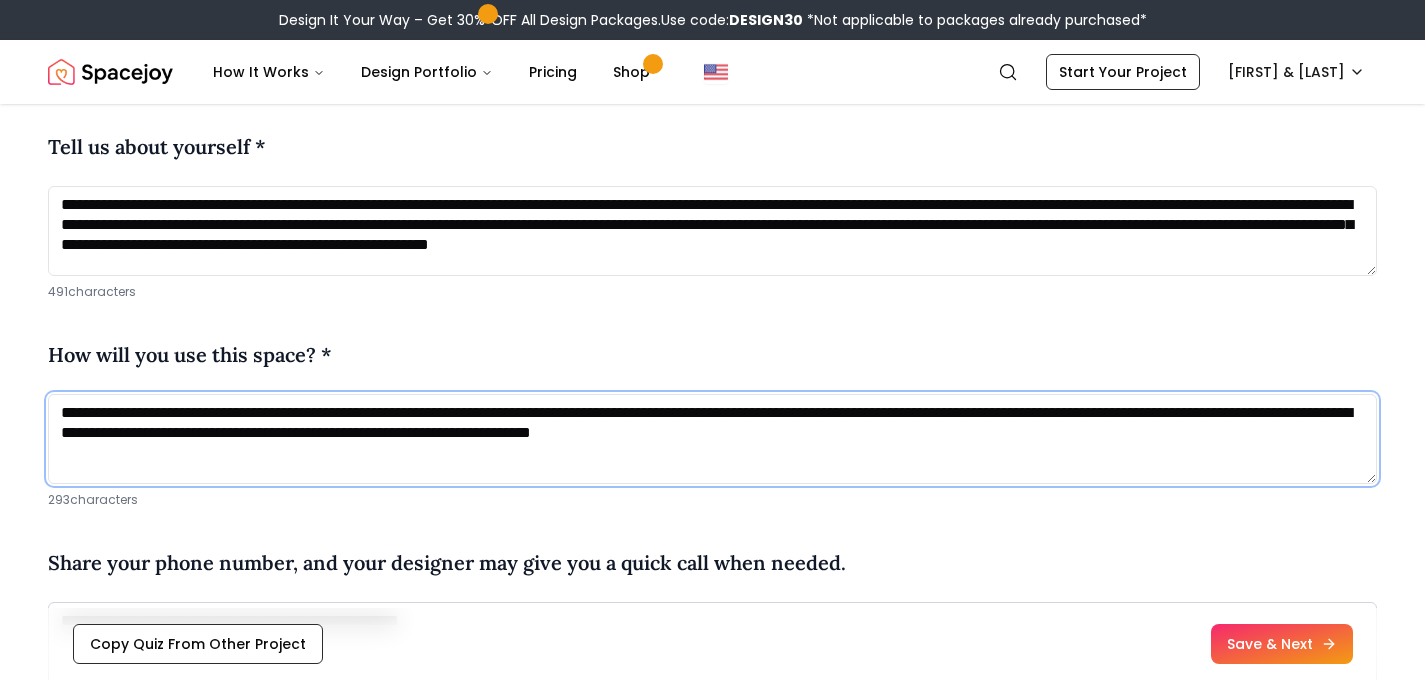 click on "**********" at bounding box center (712, 439) 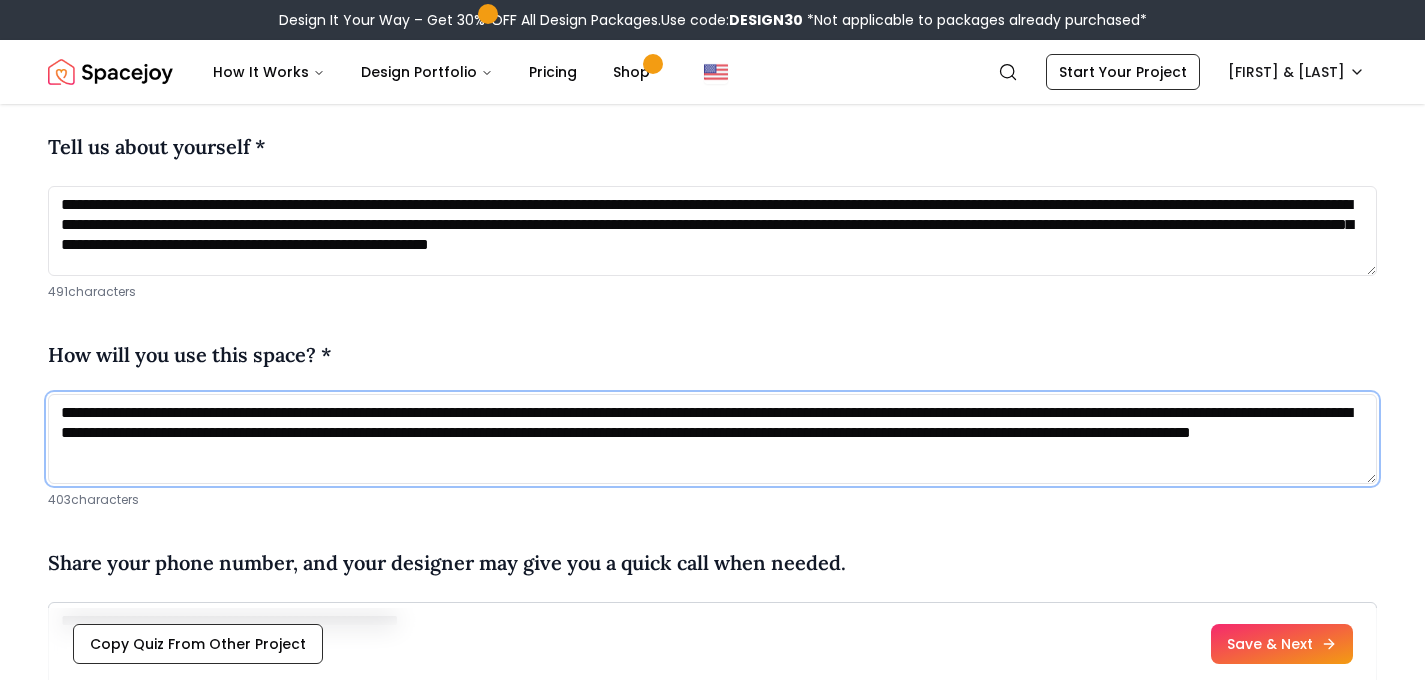 click on "**********" at bounding box center (712, 439) 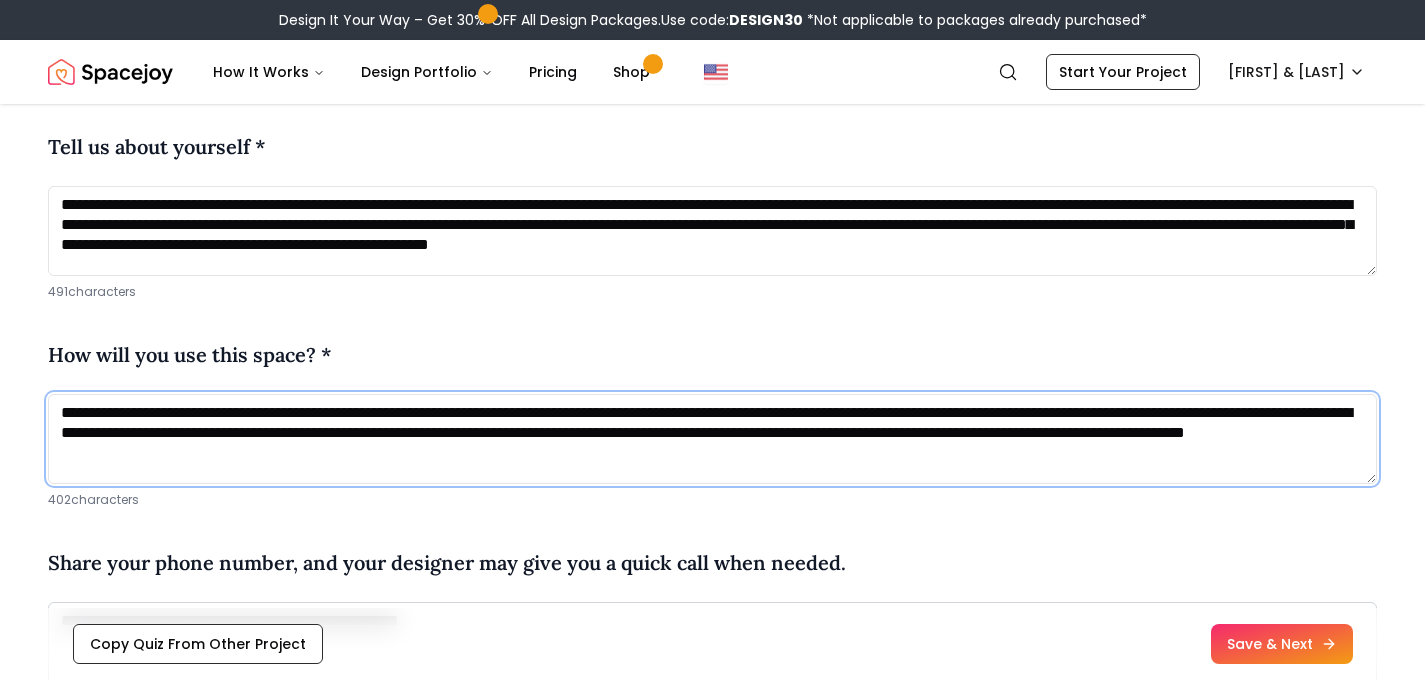 scroll, scrollTop: 977, scrollLeft: 0, axis: vertical 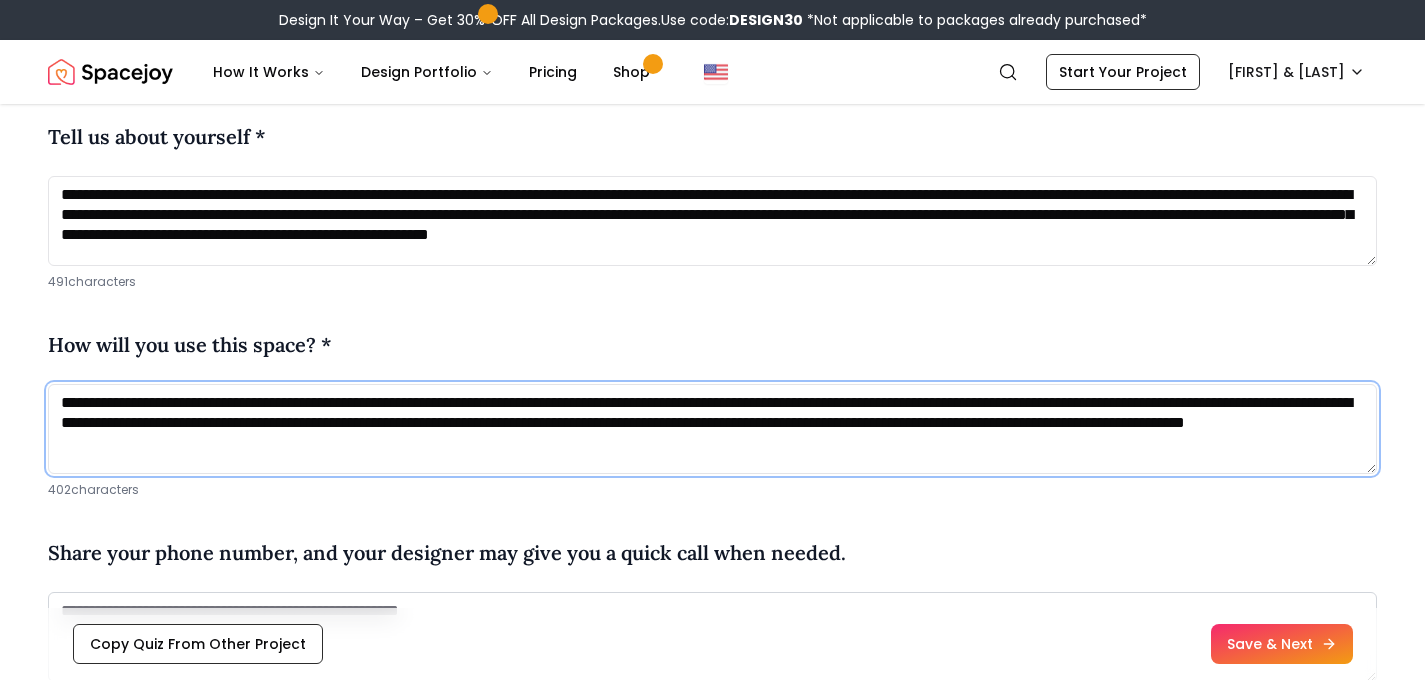 click on "**********" at bounding box center [712, 429] 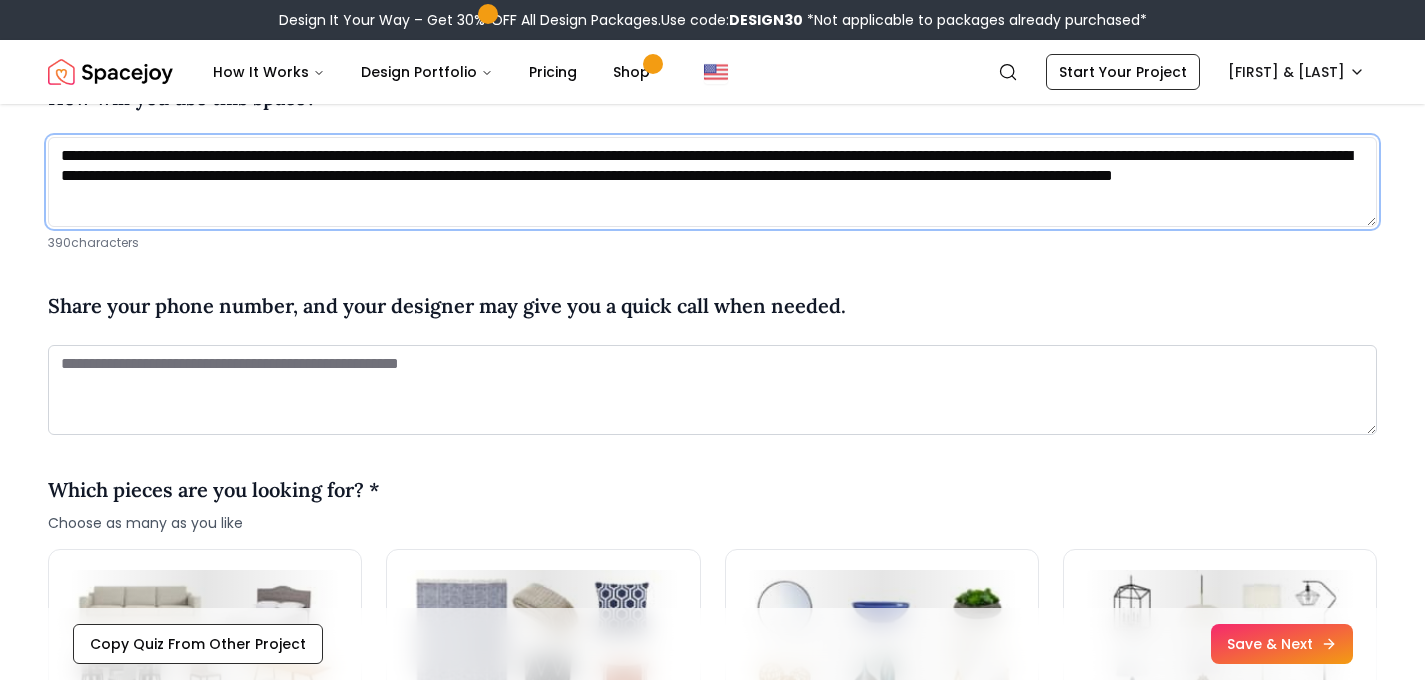 scroll, scrollTop: 1283, scrollLeft: 0, axis: vertical 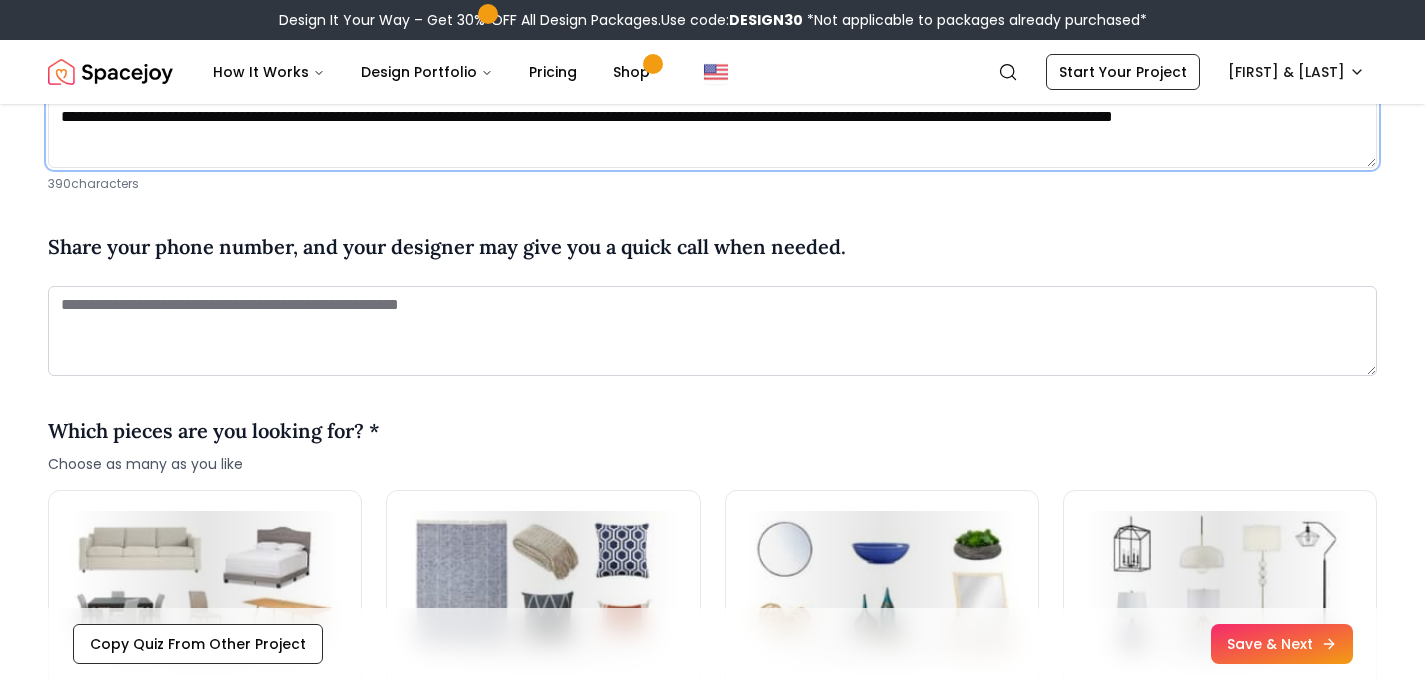 type on "**********" 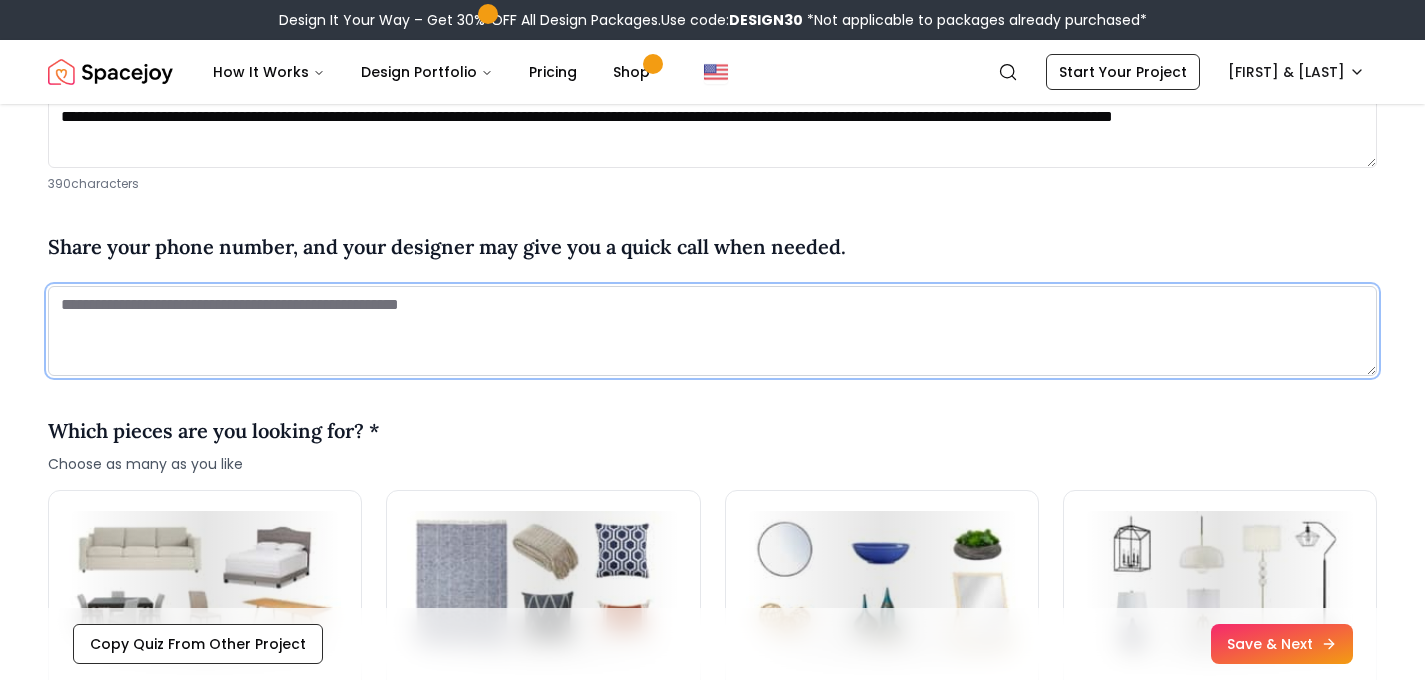 click at bounding box center [712, 331] 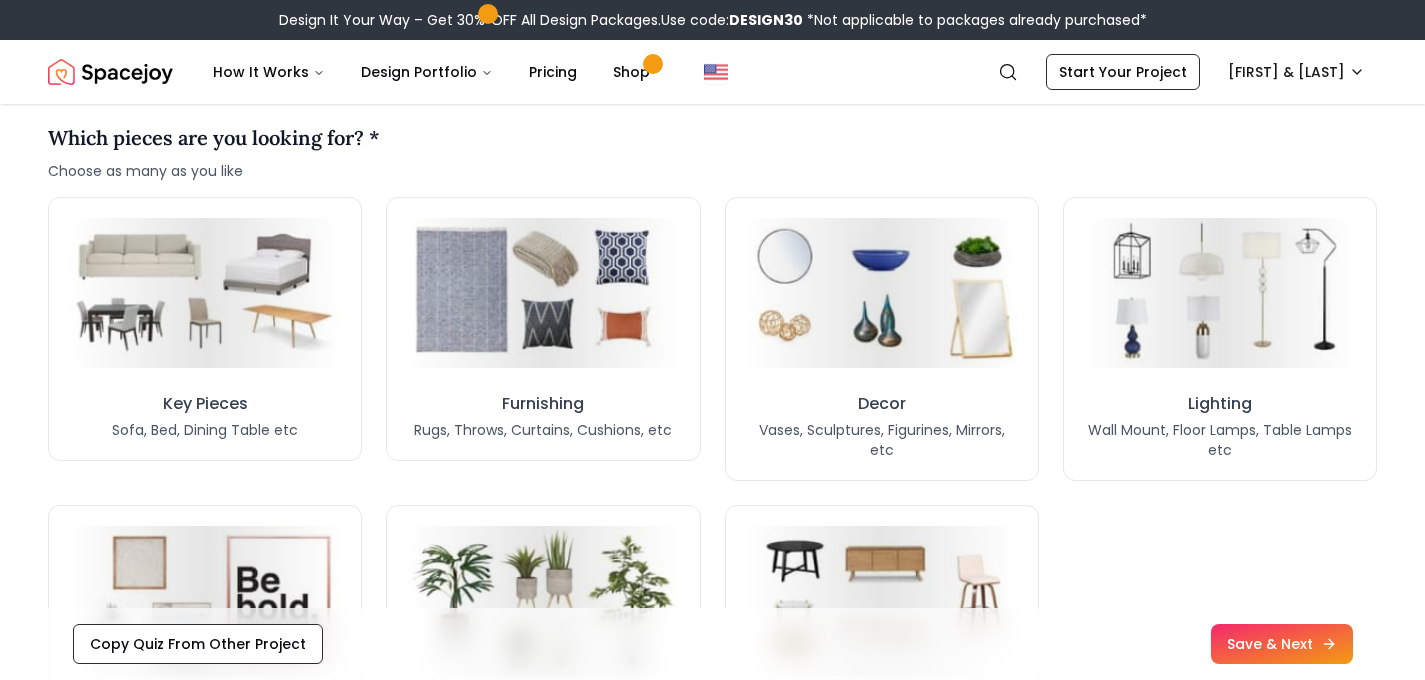 scroll, scrollTop: 1605, scrollLeft: 0, axis: vertical 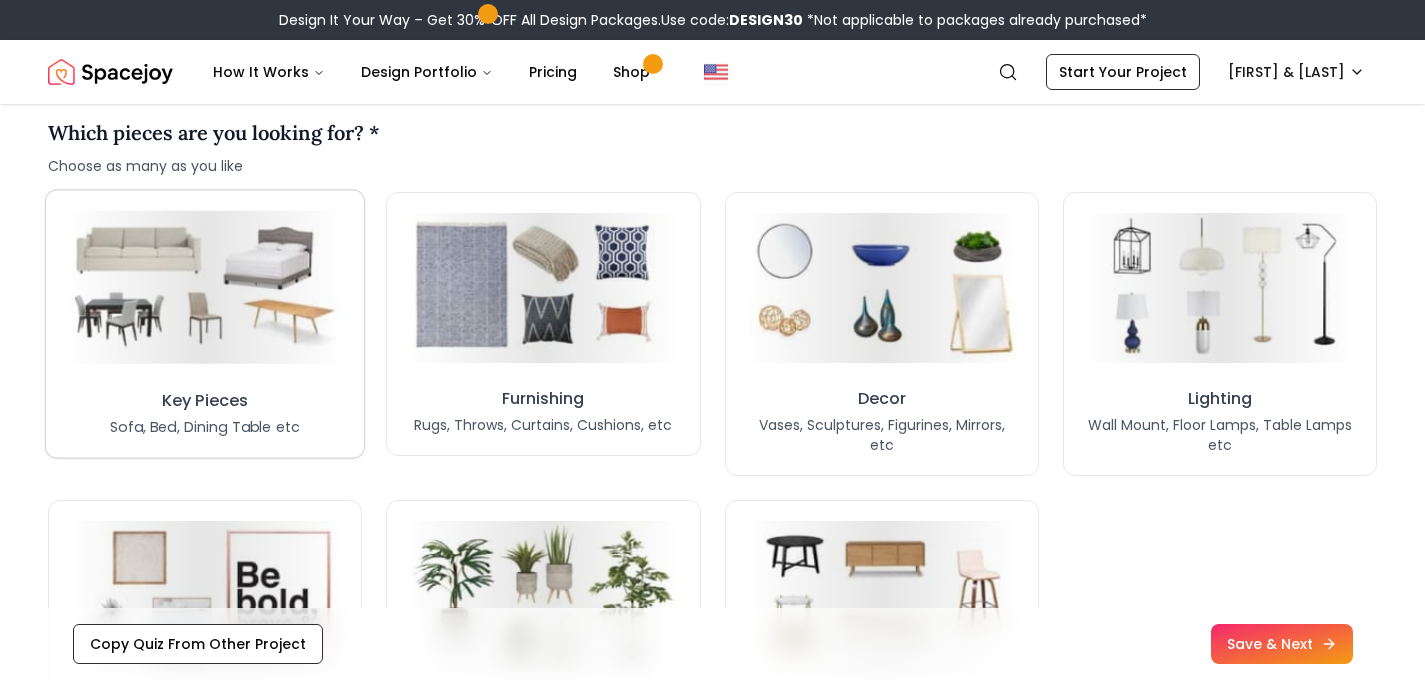 type on "**********" 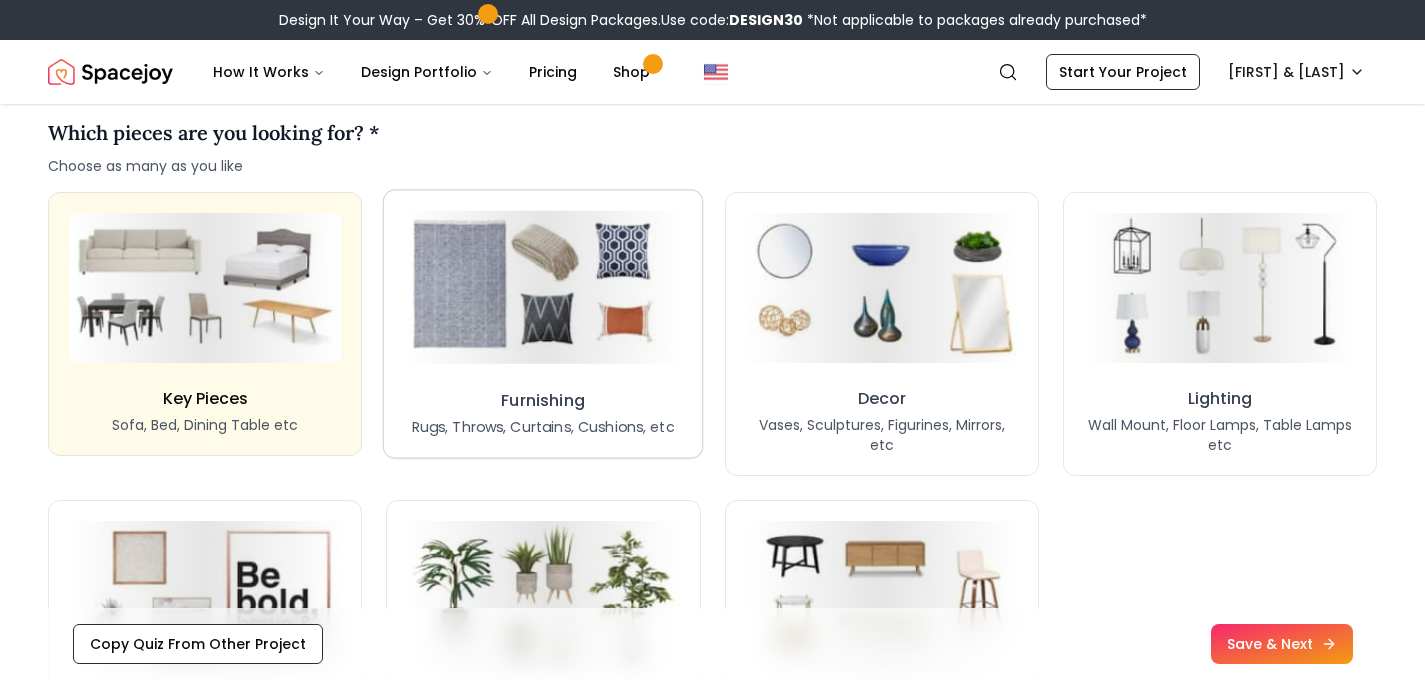 click on "Furnishing Rugs, Throws, Curtains, Cushions, etc" at bounding box center (543, 323) 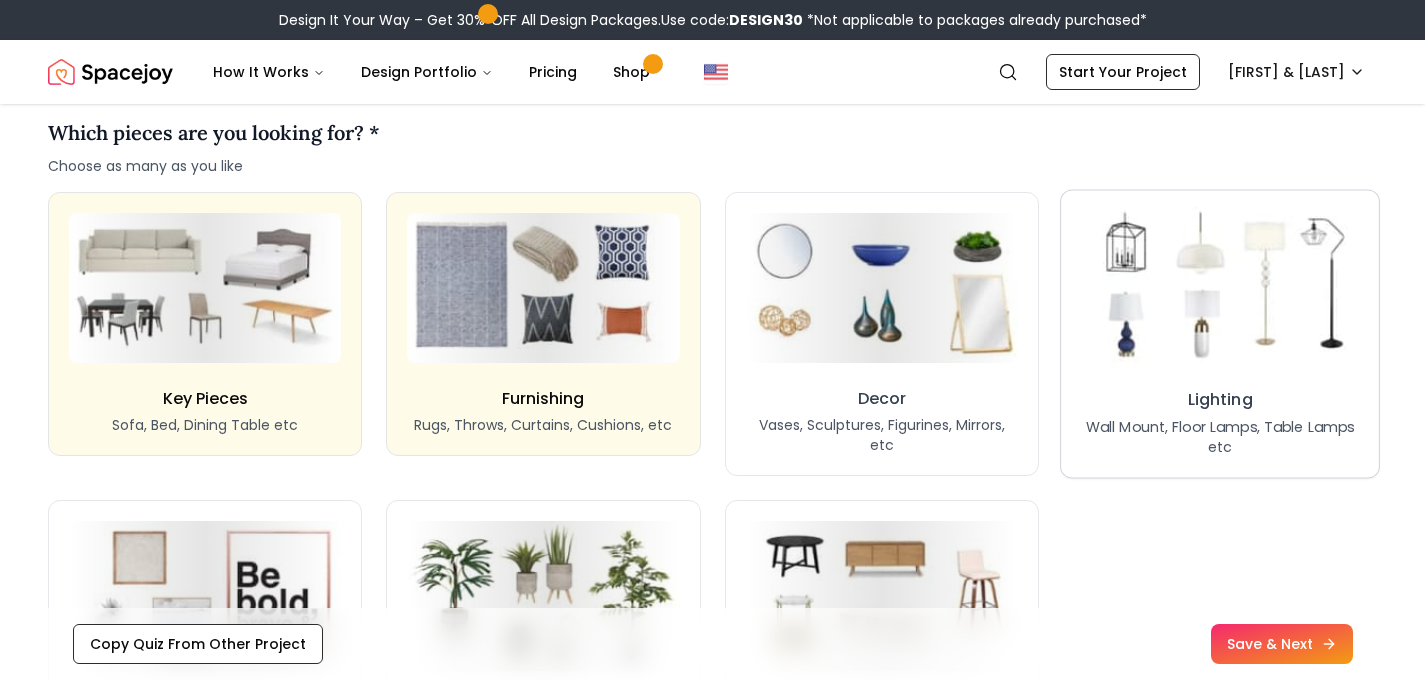 click at bounding box center [1219, 287] 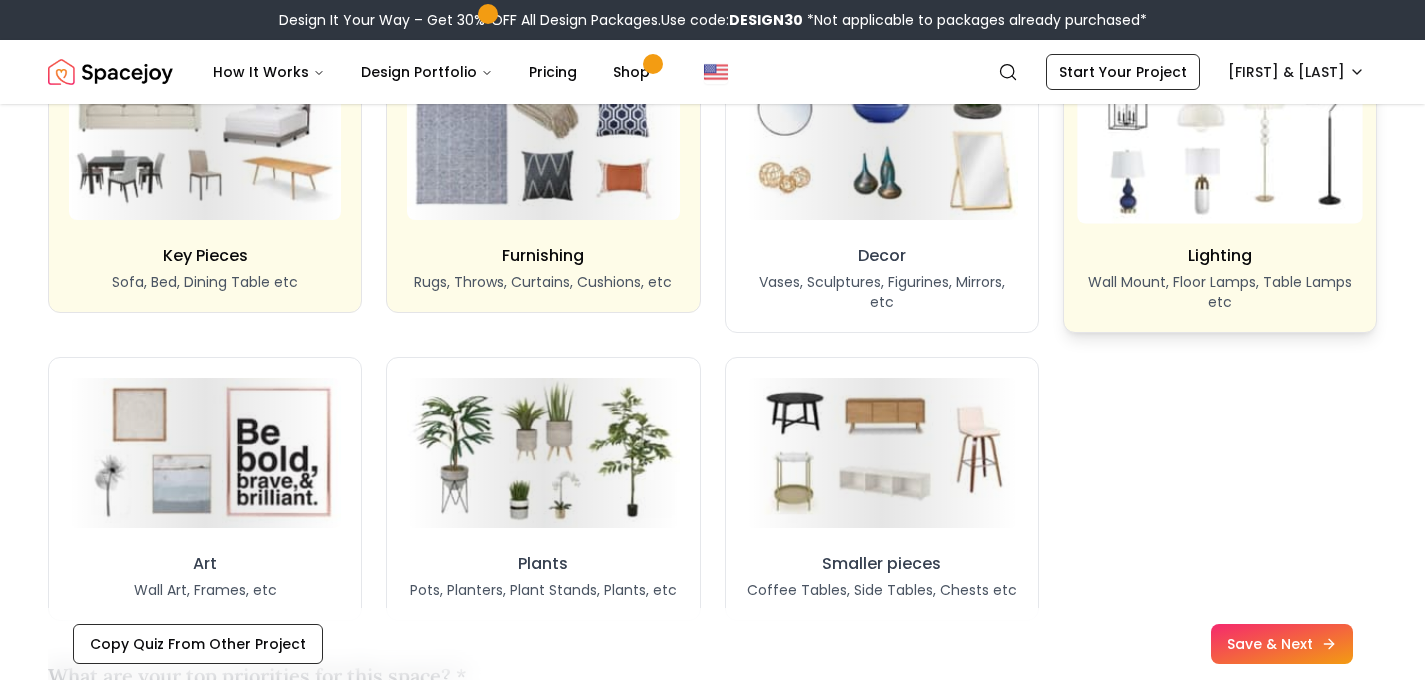 scroll, scrollTop: 1743, scrollLeft: 0, axis: vertical 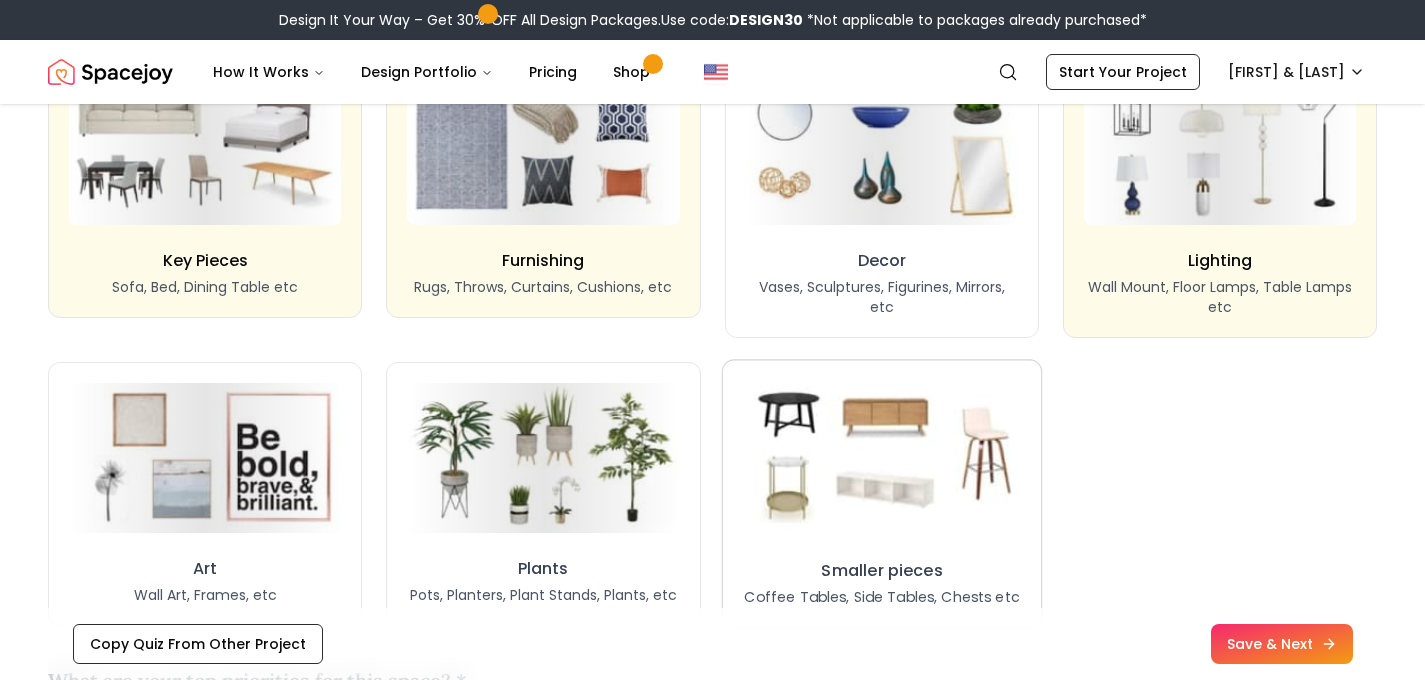 click at bounding box center [882, 457] 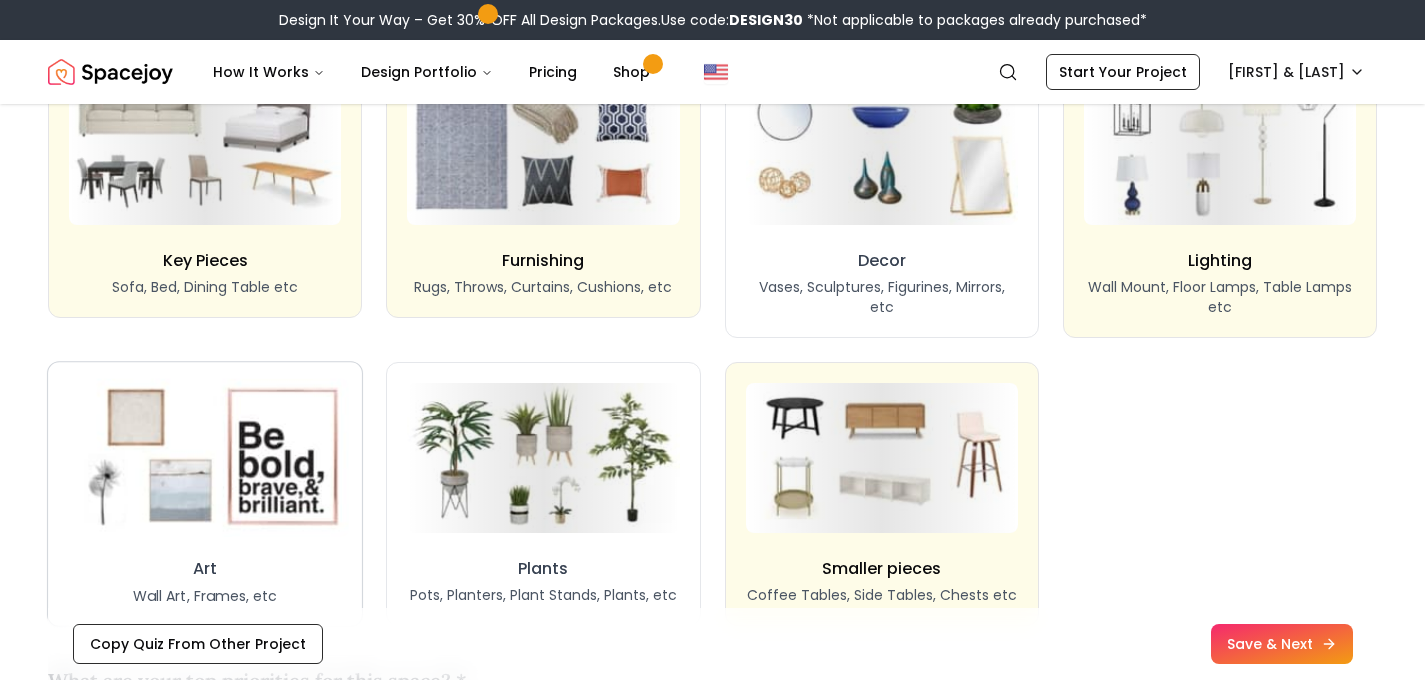 click at bounding box center [205, 457] 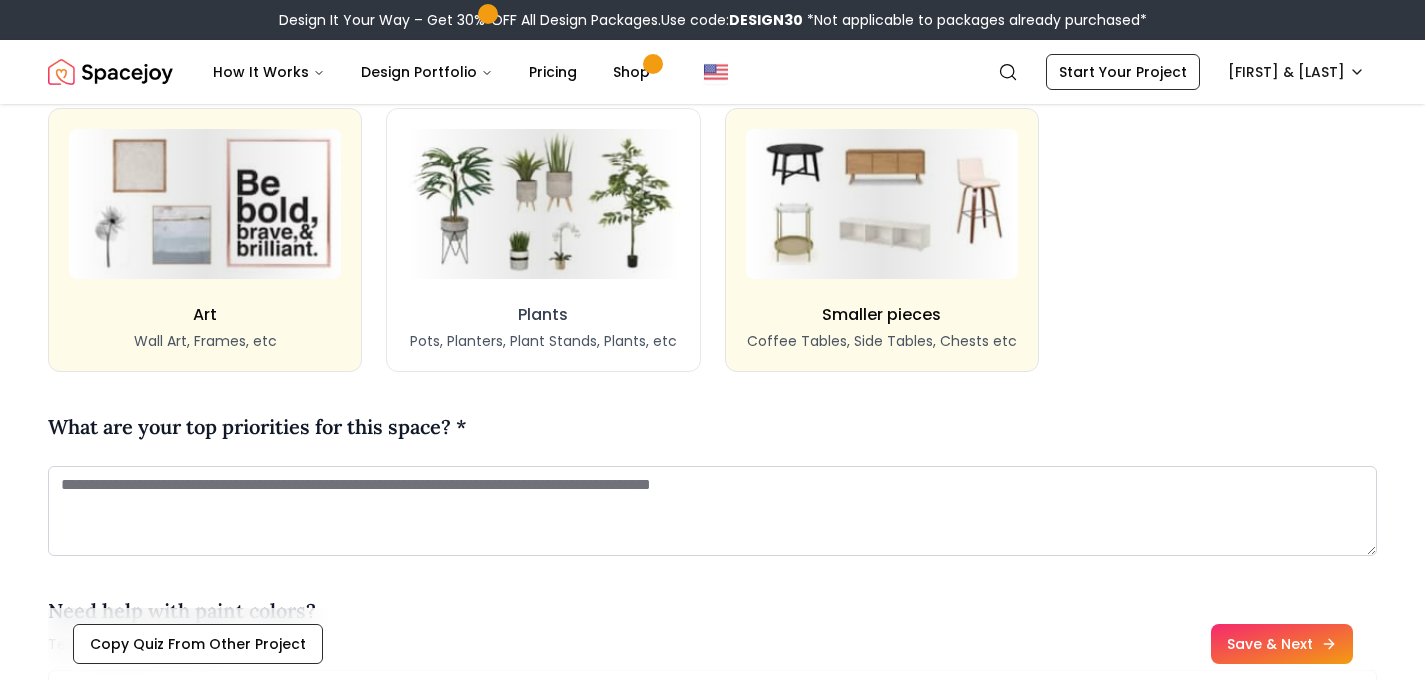 scroll, scrollTop: 1995, scrollLeft: 0, axis: vertical 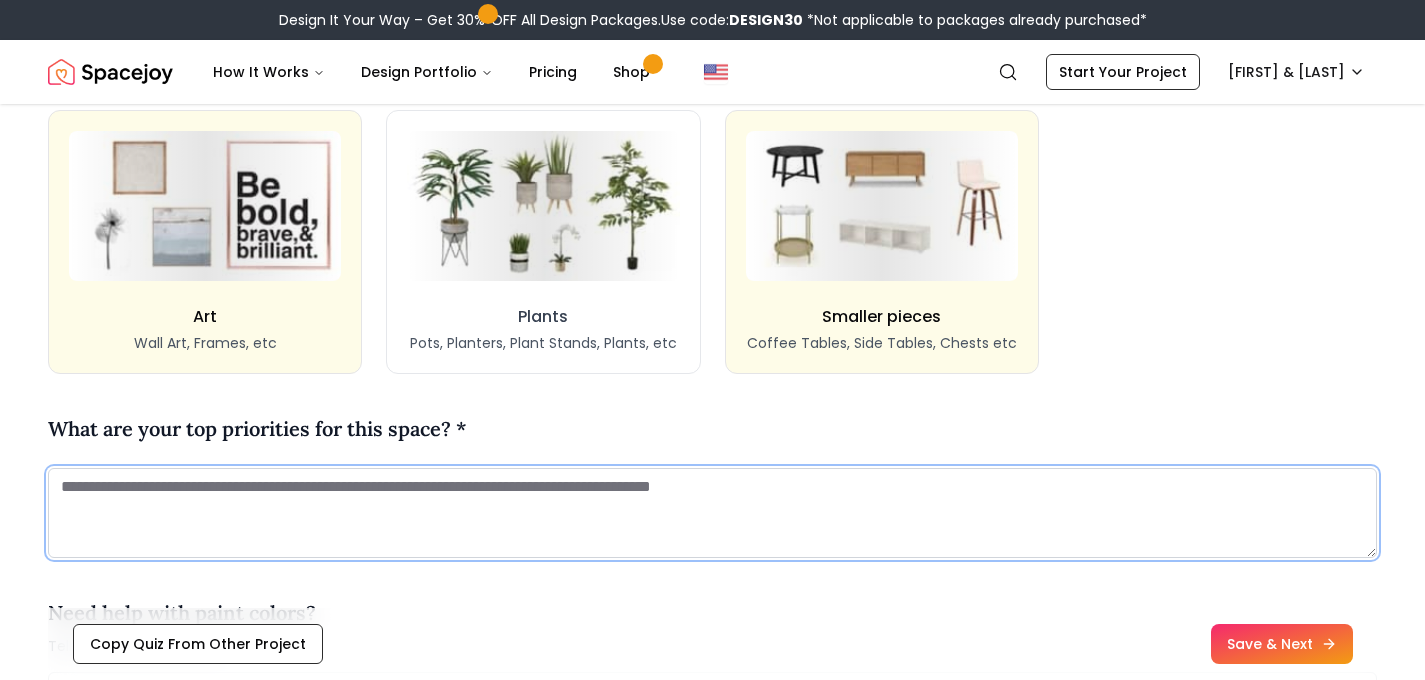 click at bounding box center [712, 513] 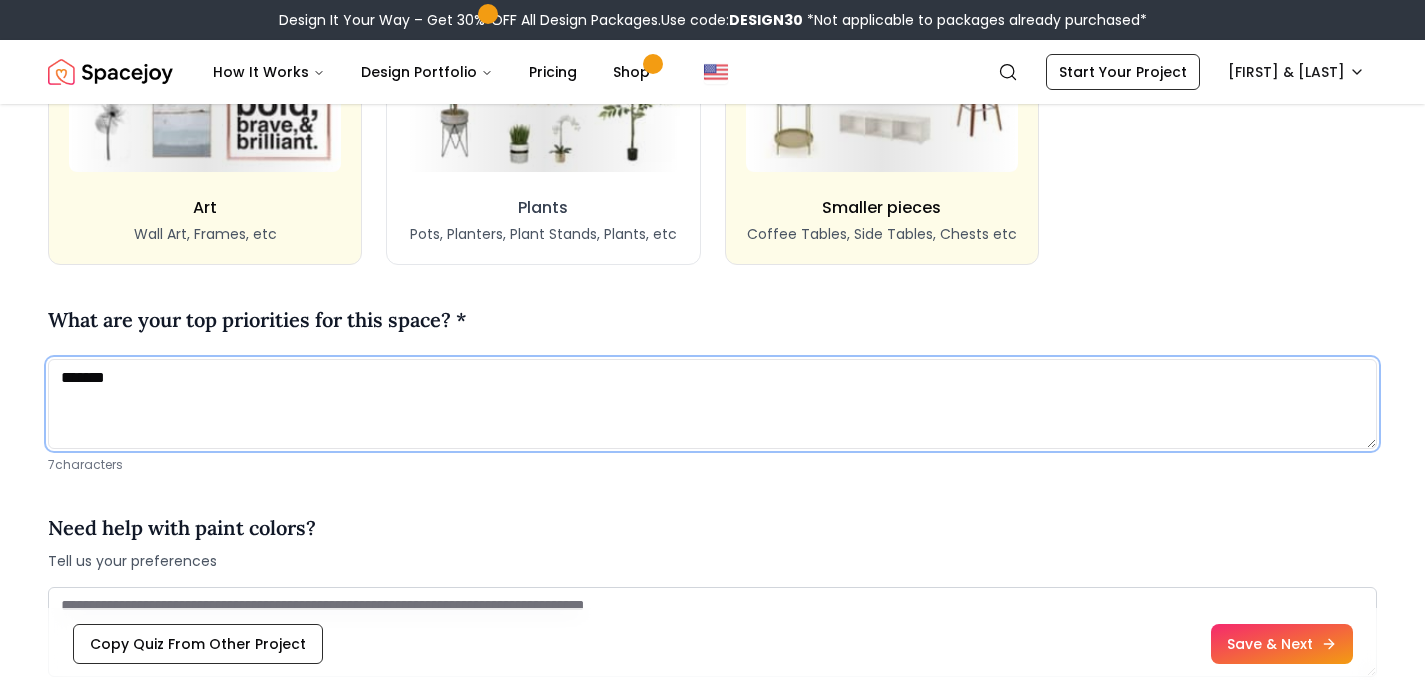 scroll, scrollTop: 2122, scrollLeft: 0, axis: vertical 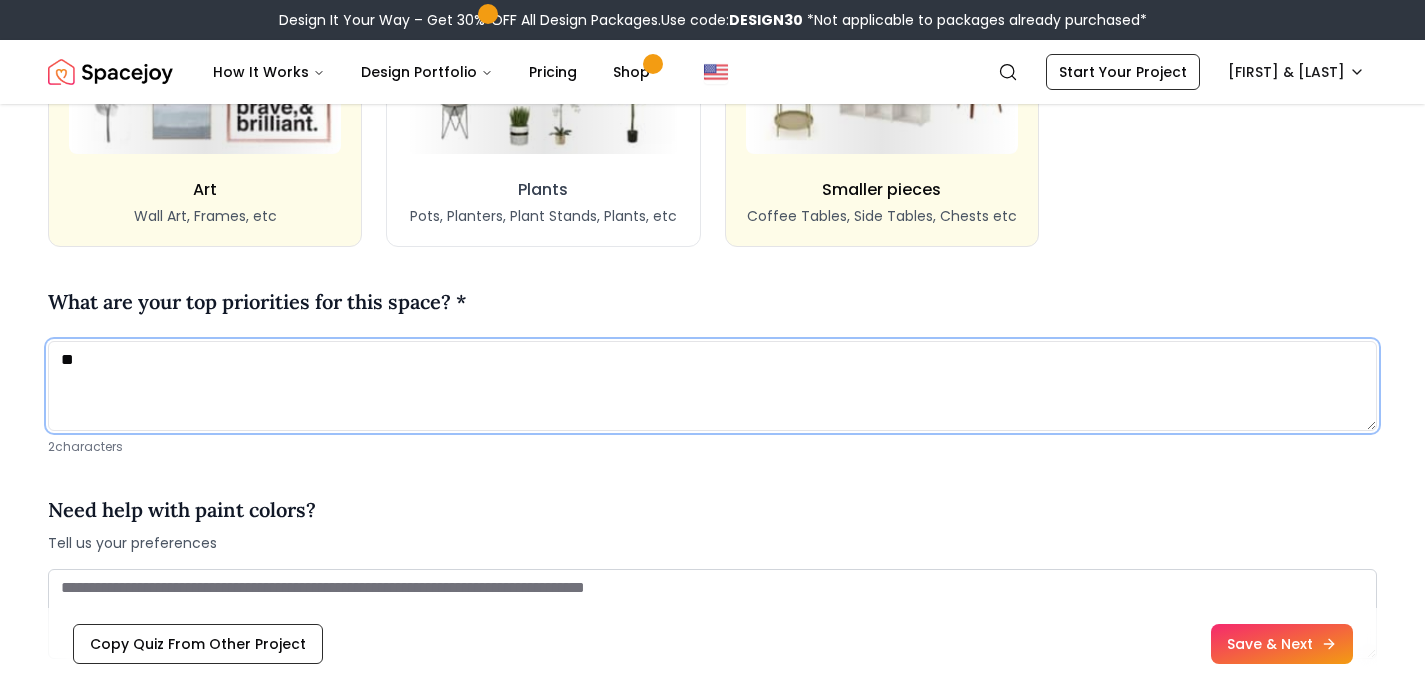 type on "*" 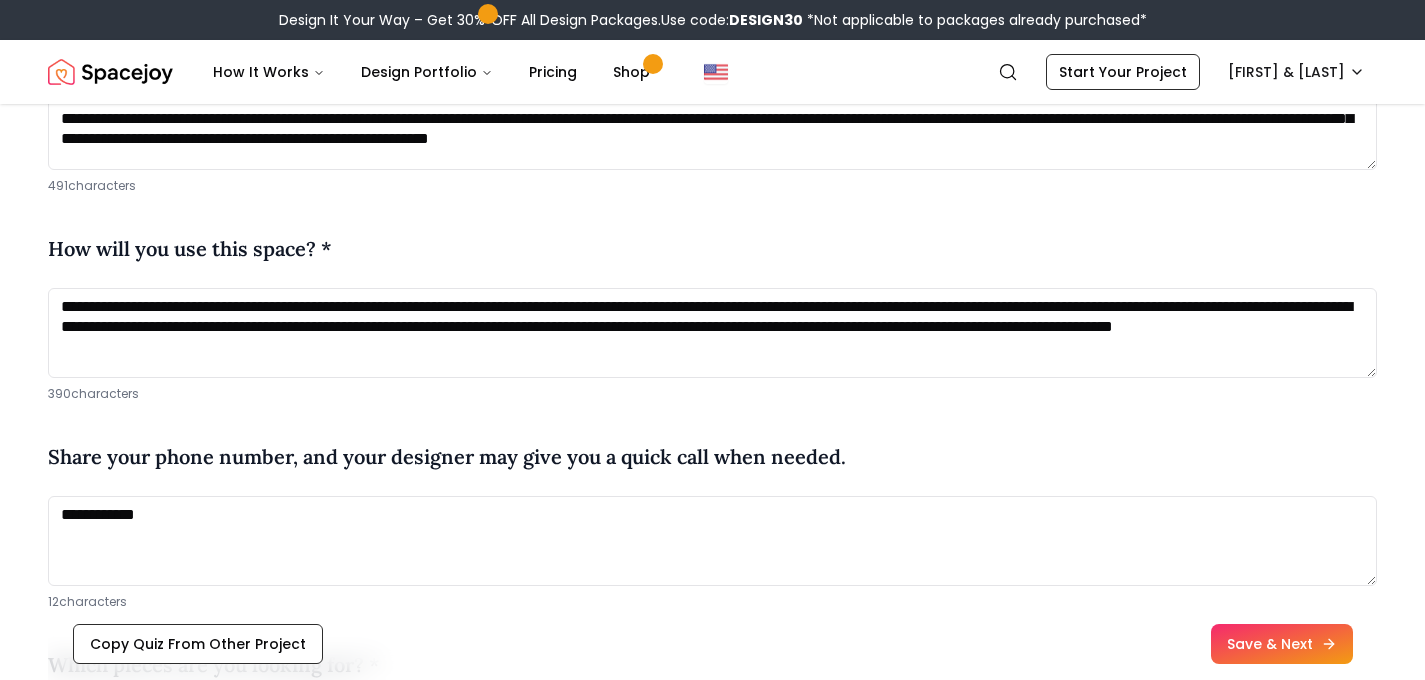 scroll, scrollTop: 1030, scrollLeft: 0, axis: vertical 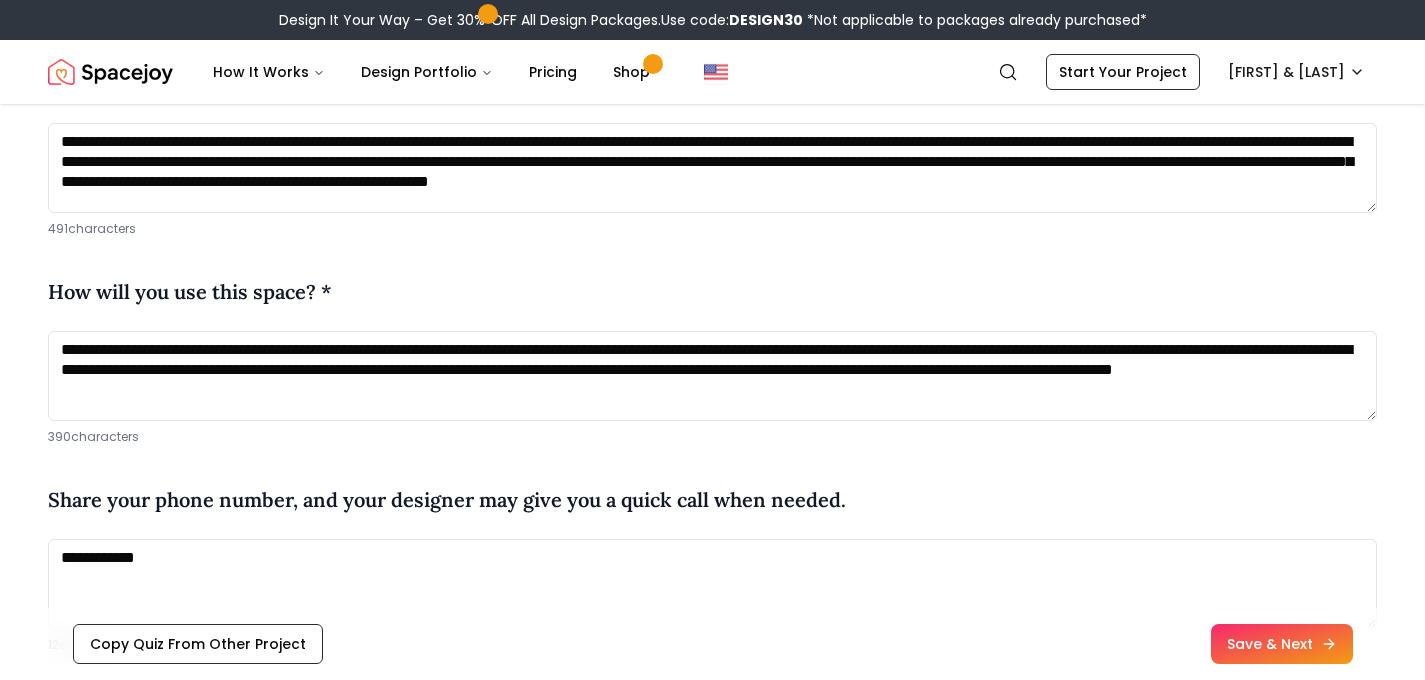 type on "**********" 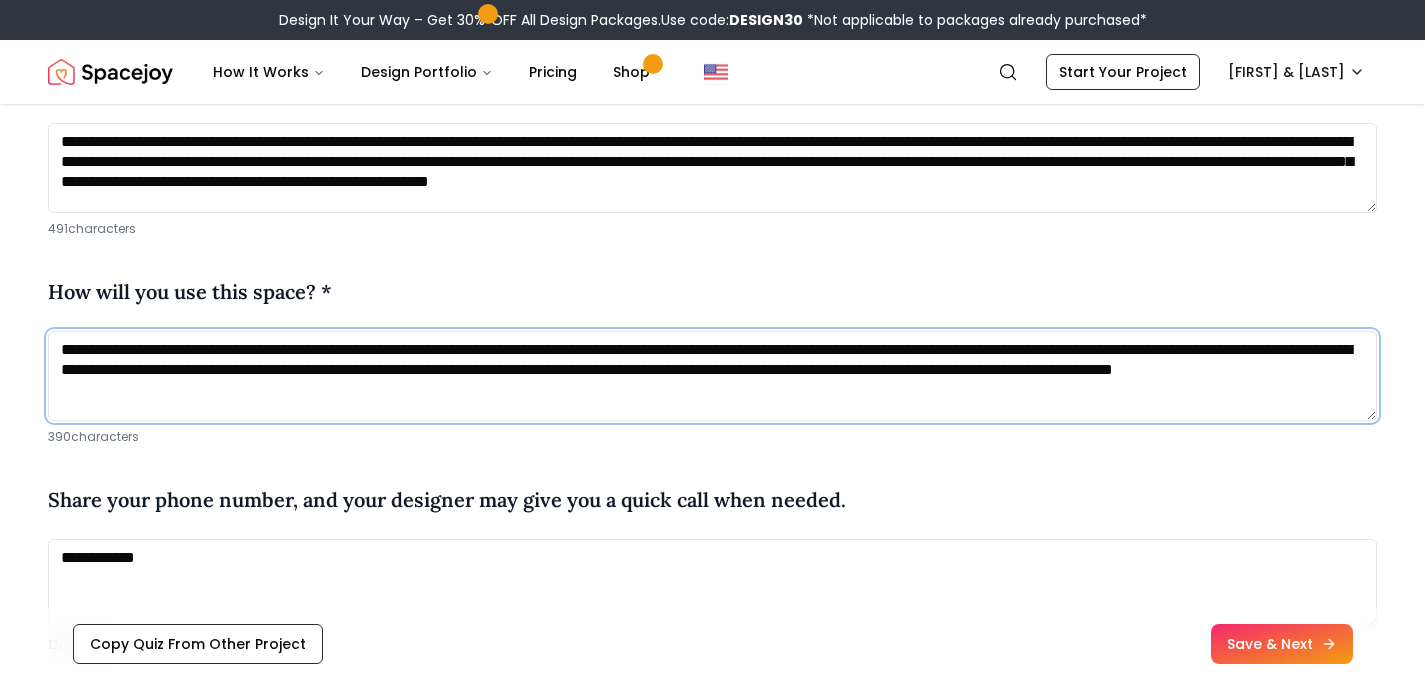 click on "**********" at bounding box center [712, 376] 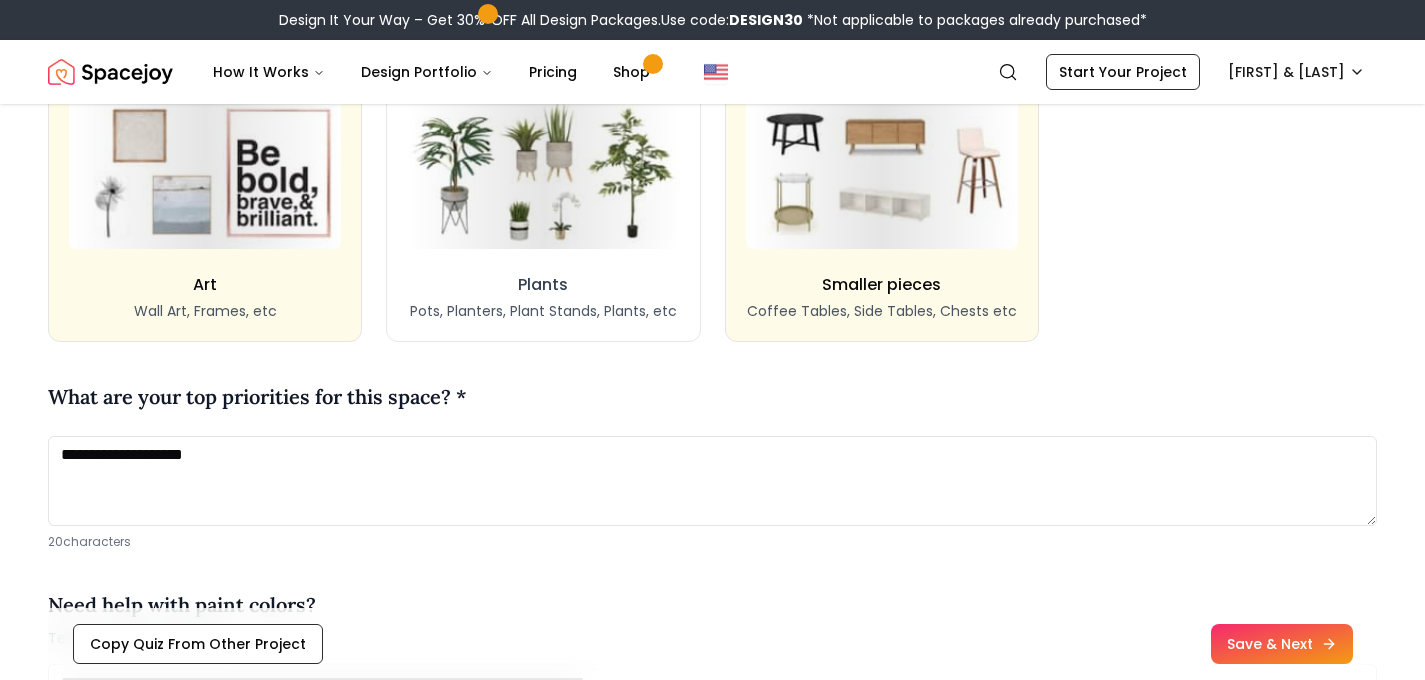 scroll, scrollTop: 2028, scrollLeft: 0, axis: vertical 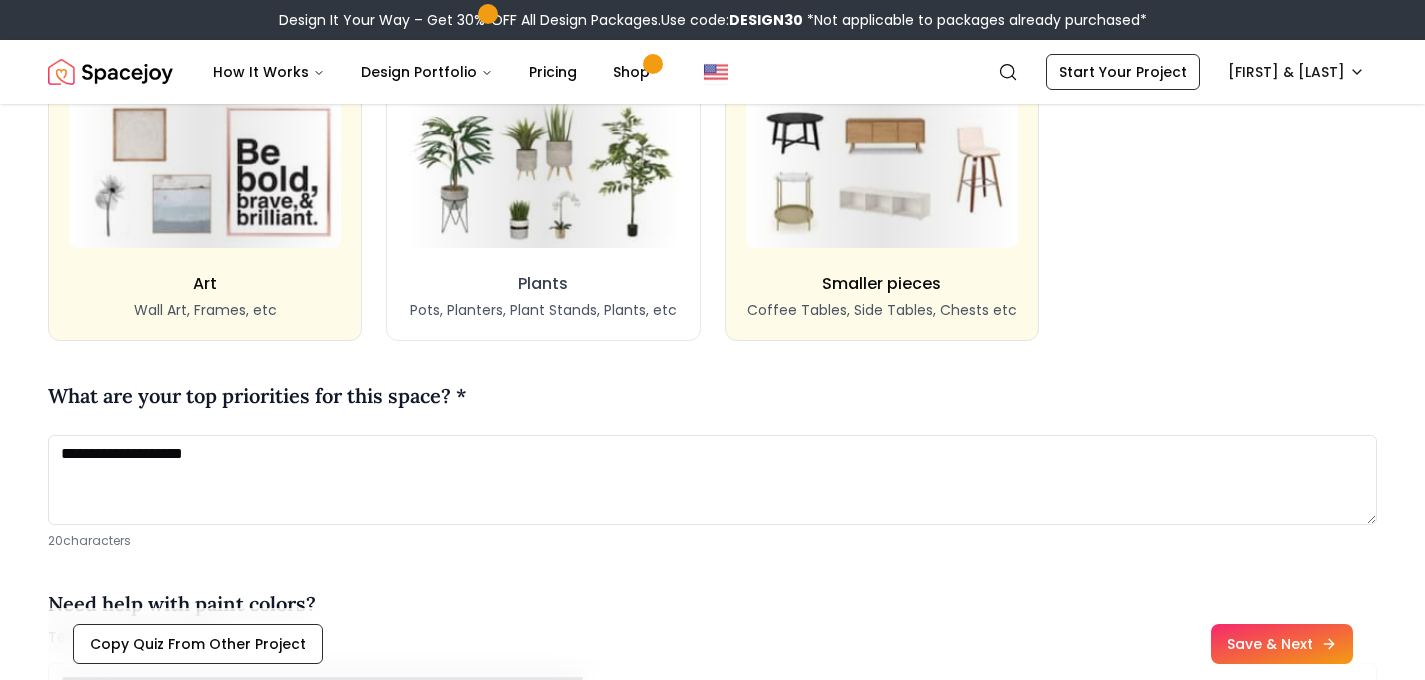 type on "**********" 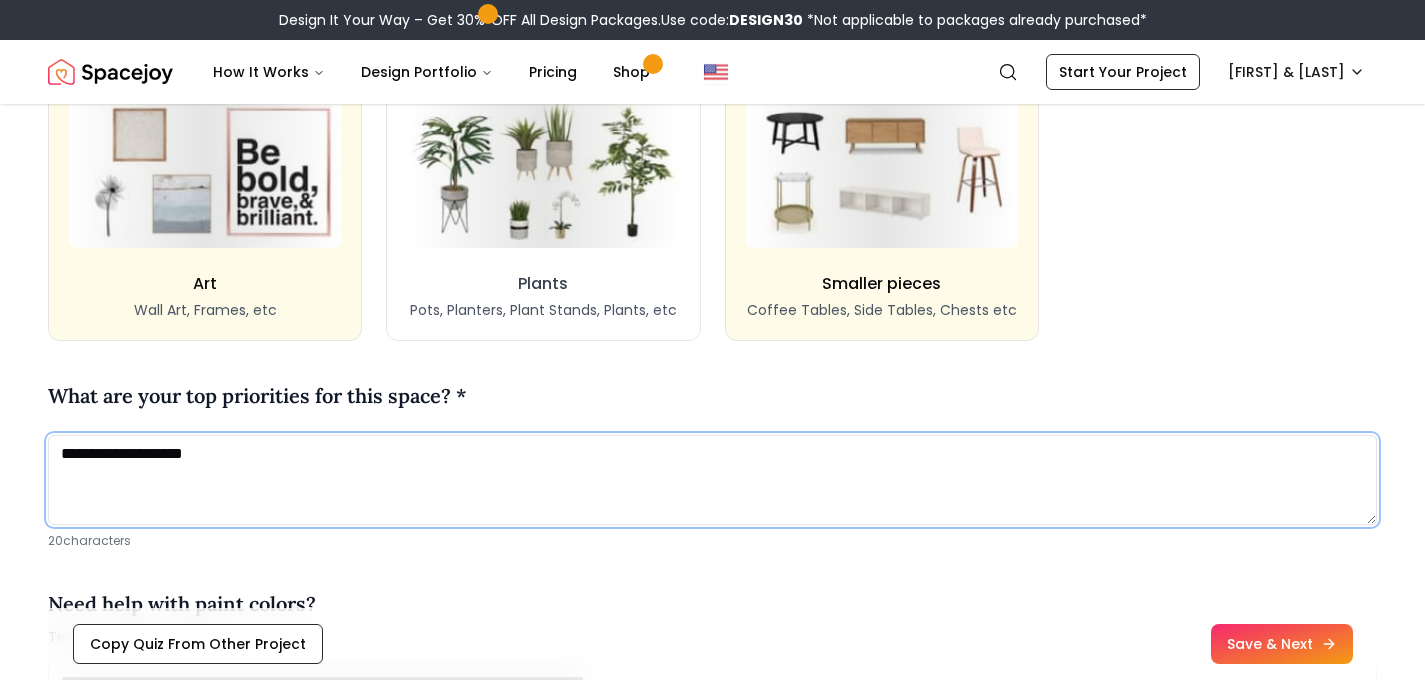 click on "**********" at bounding box center [712, 480] 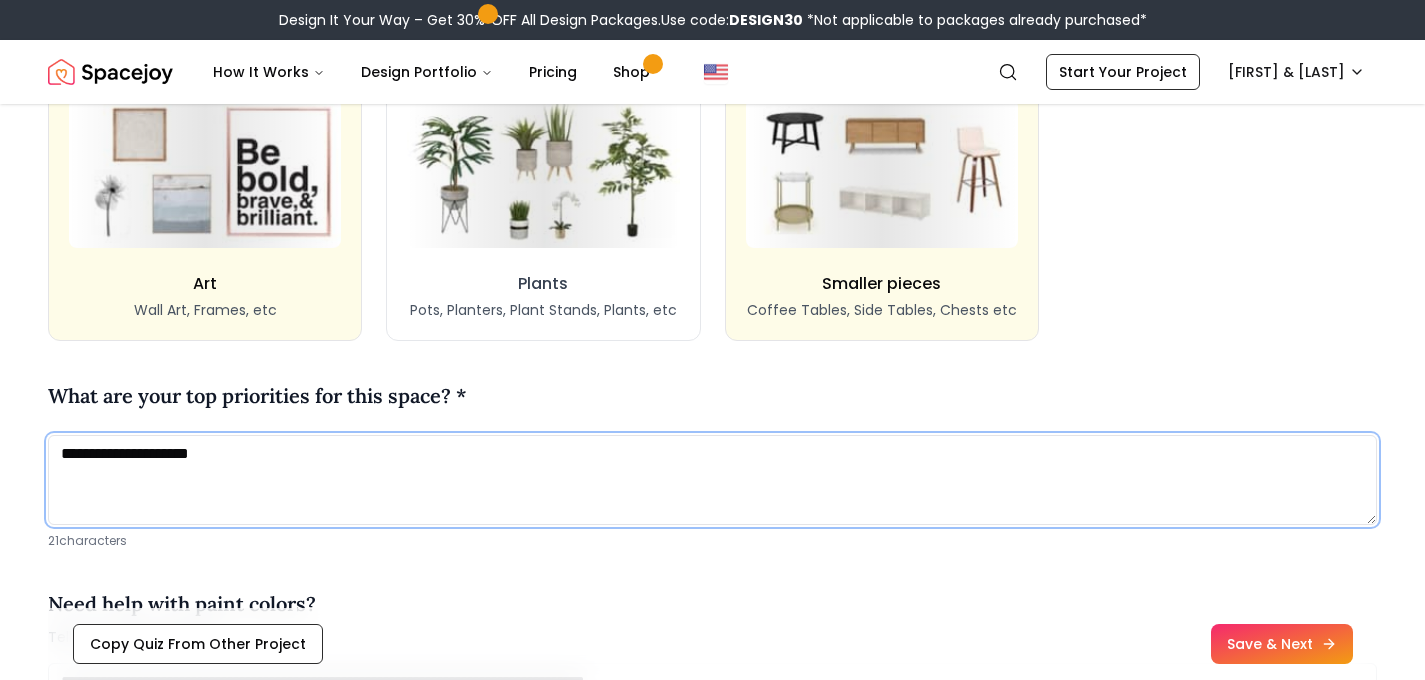 paste on "**********" 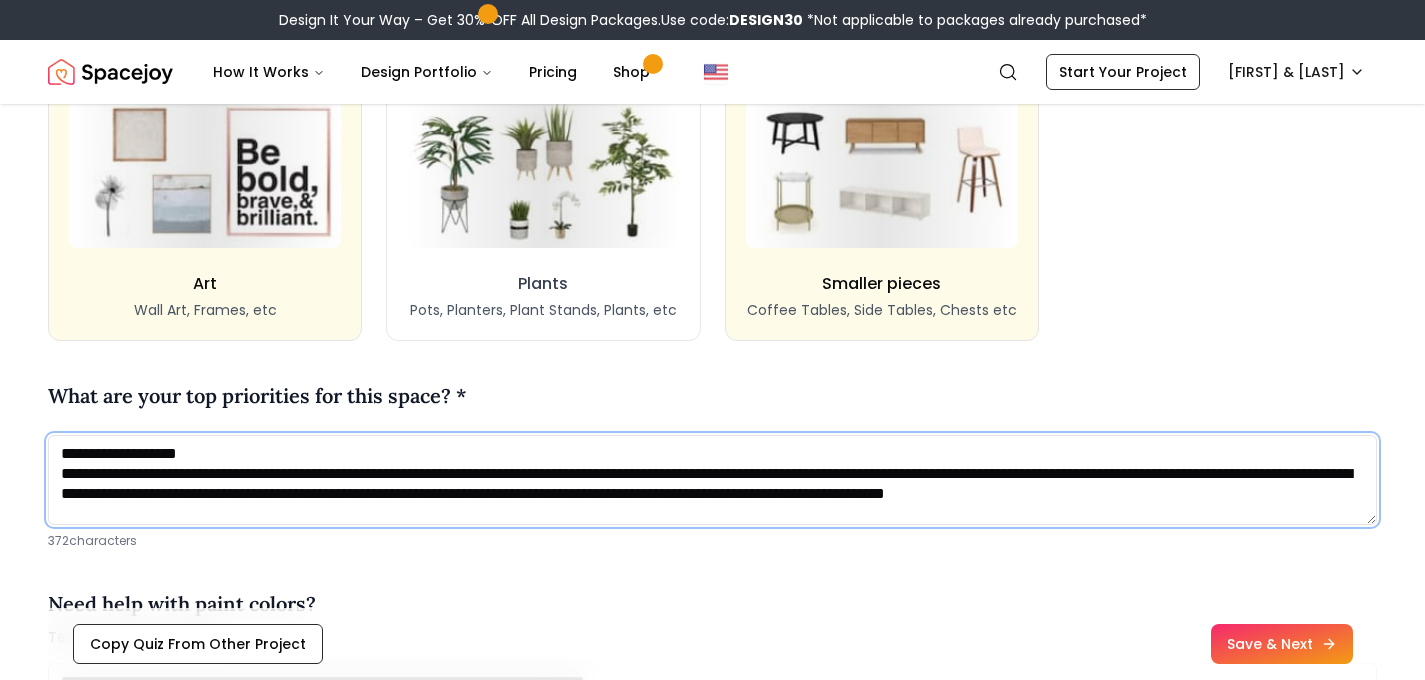 scroll, scrollTop: 1, scrollLeft: 0, axis: vertical 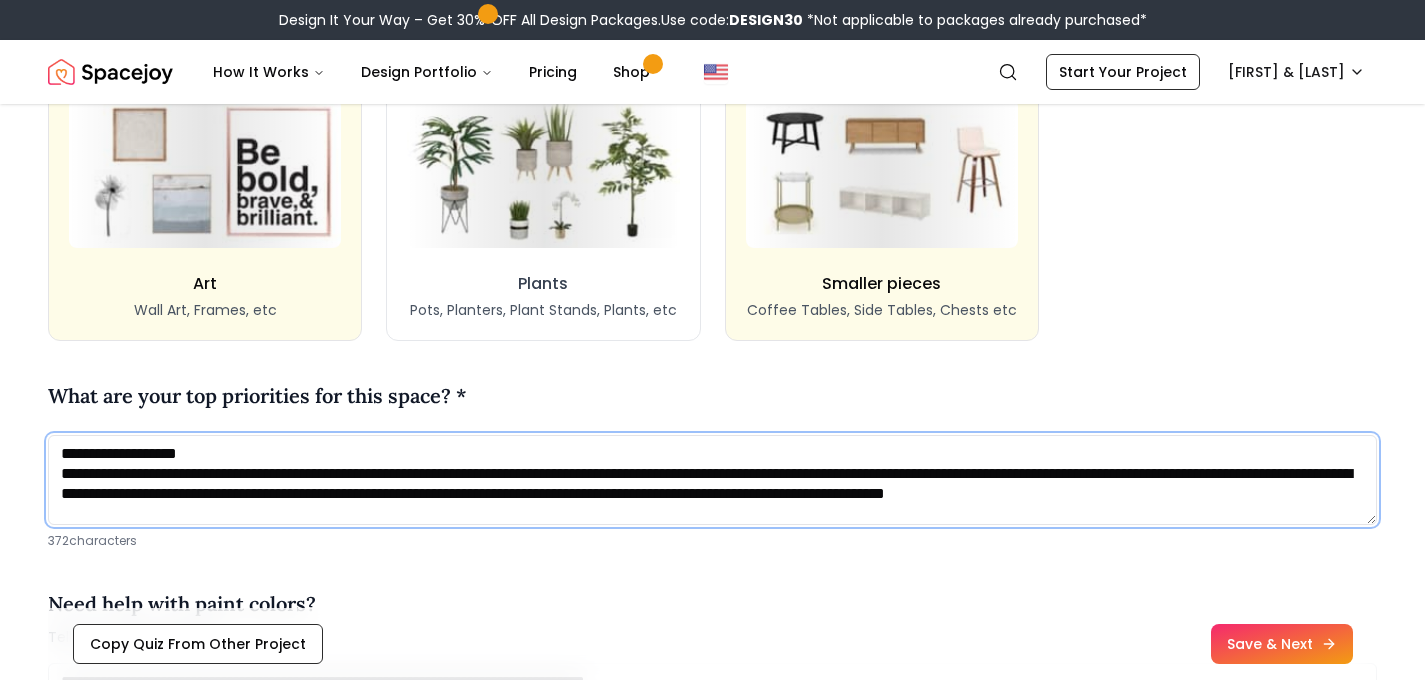 click on "**********" at bounding box center [712, 480] 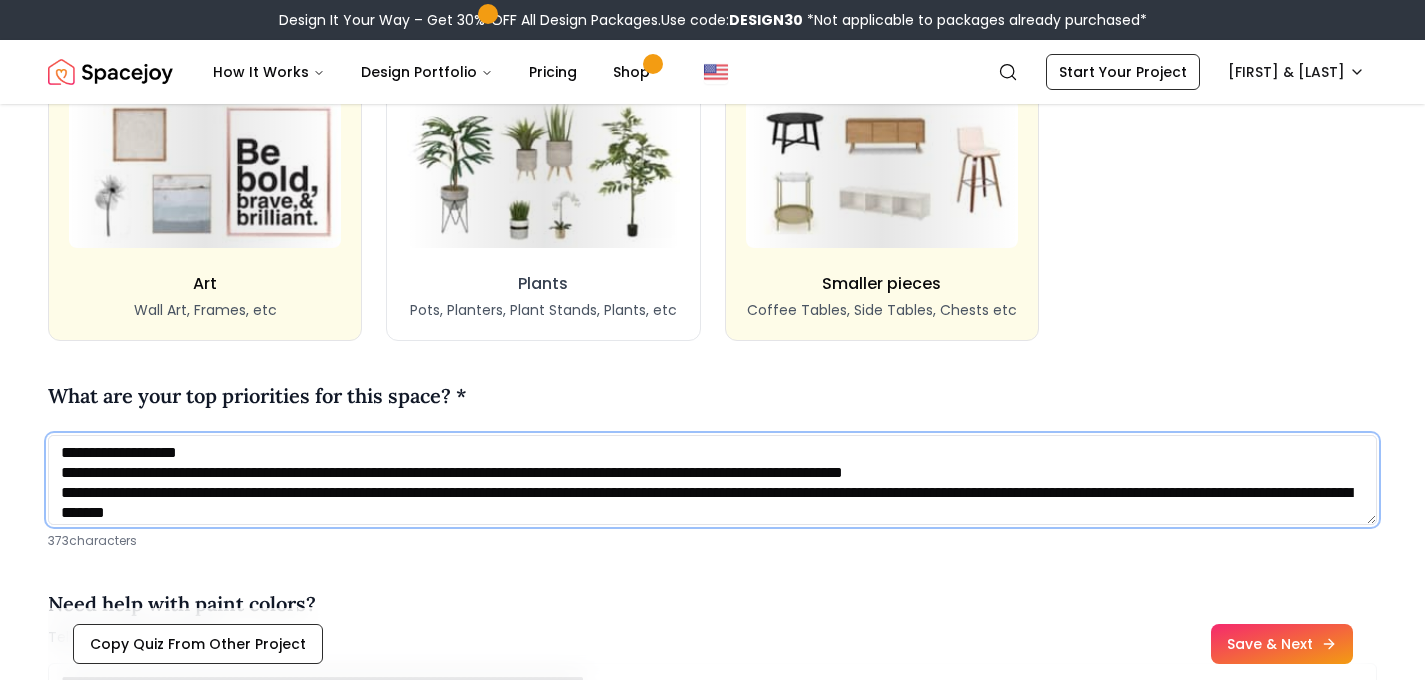 click on "**********" at bounding box center [712, 480] 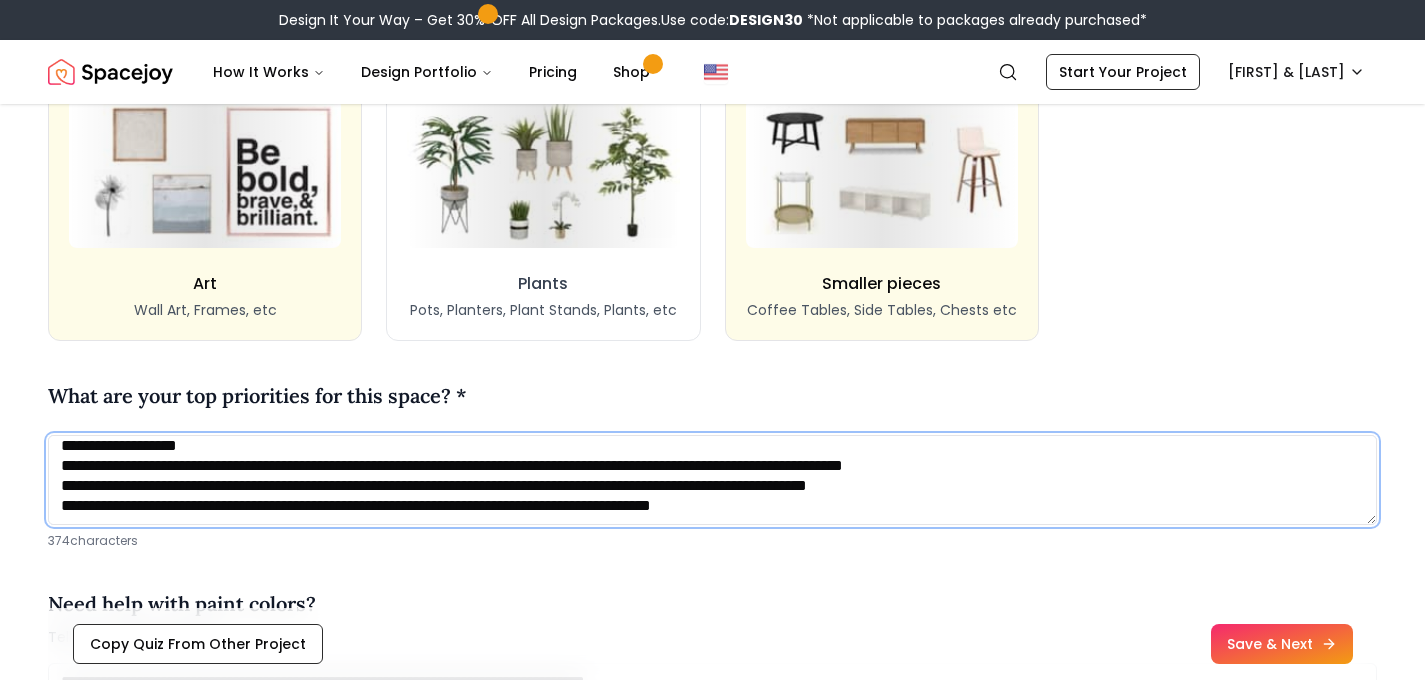 scroll, scrollTop: 28, scrollLeft: 0, axis: vertical 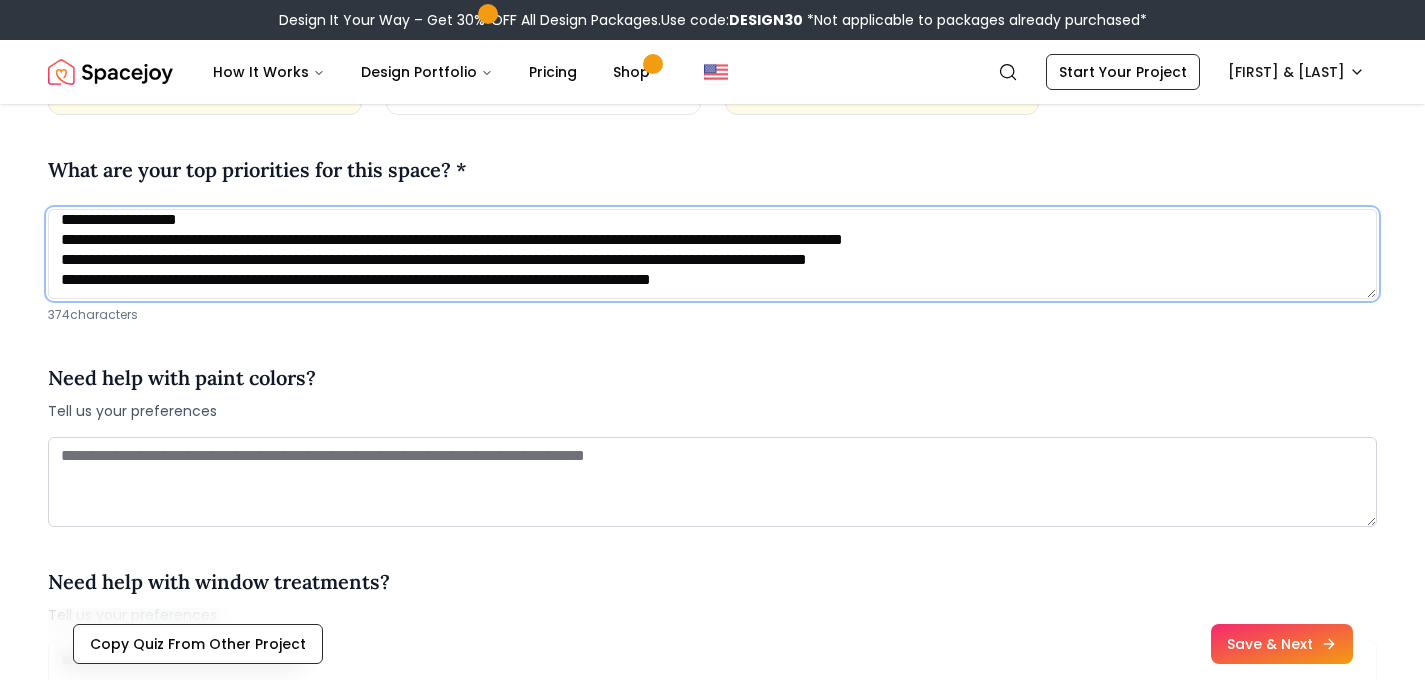 type on "**********" 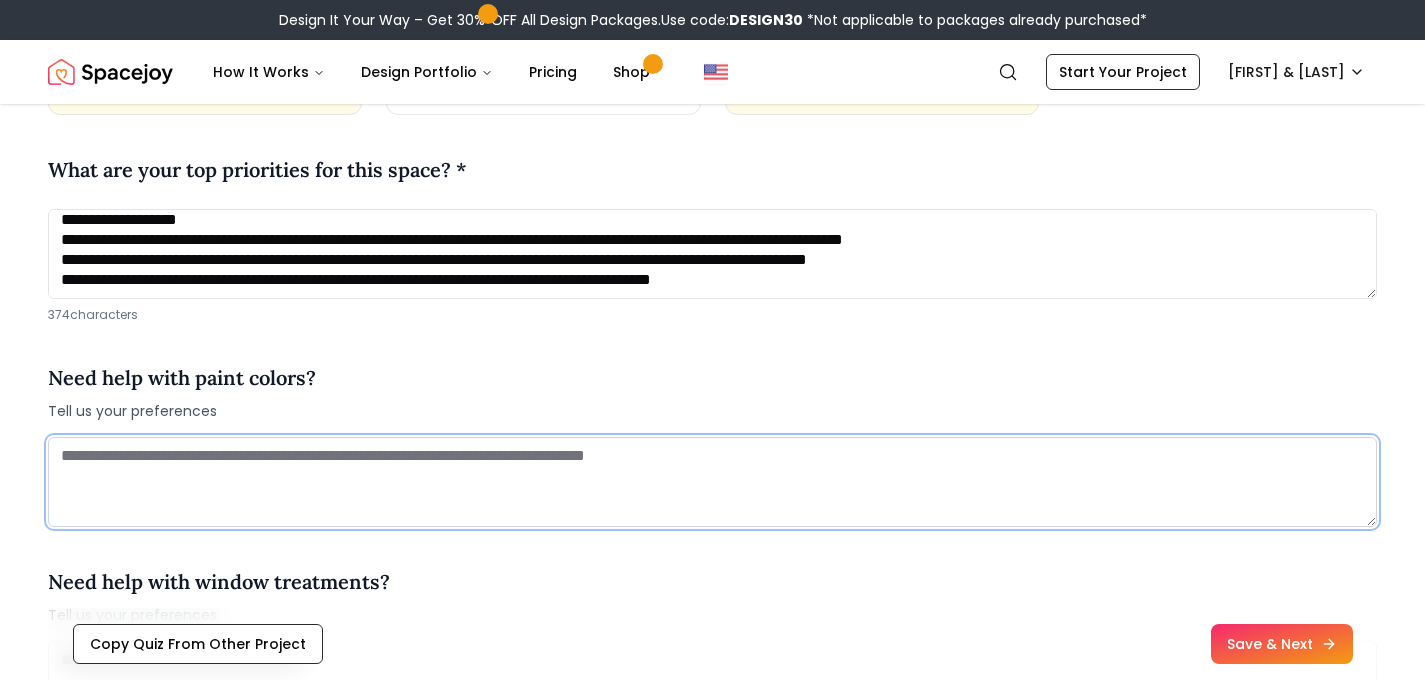click at bounding box center (712, 482) 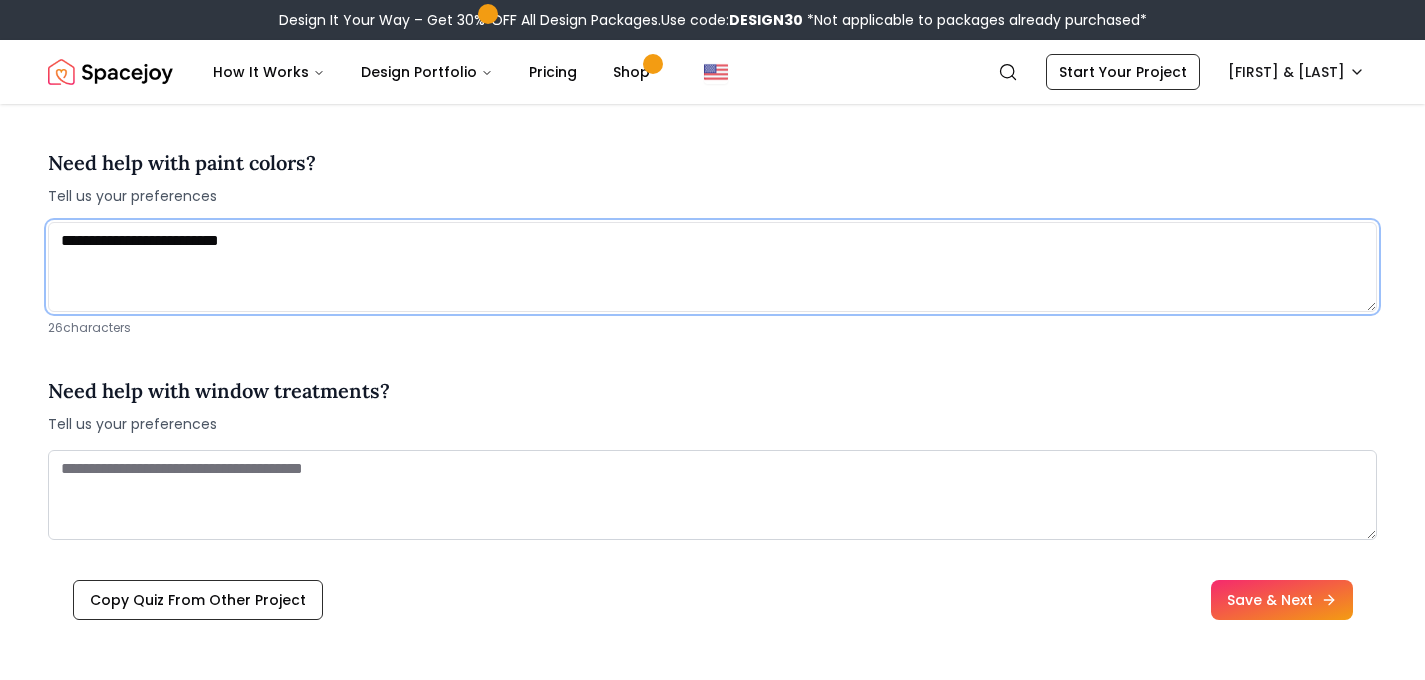 scroll, scrollTop: 2455, scrollLeft: 0, axis: vertical 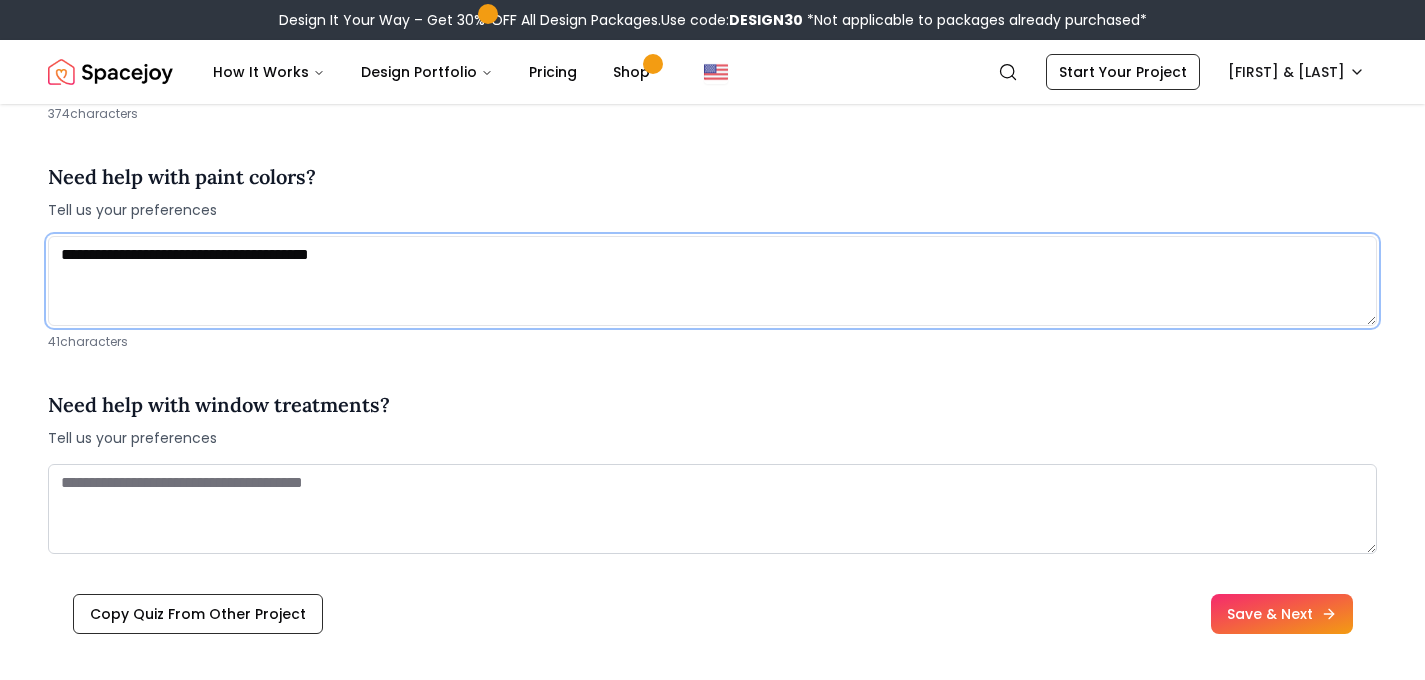 type on "**********" 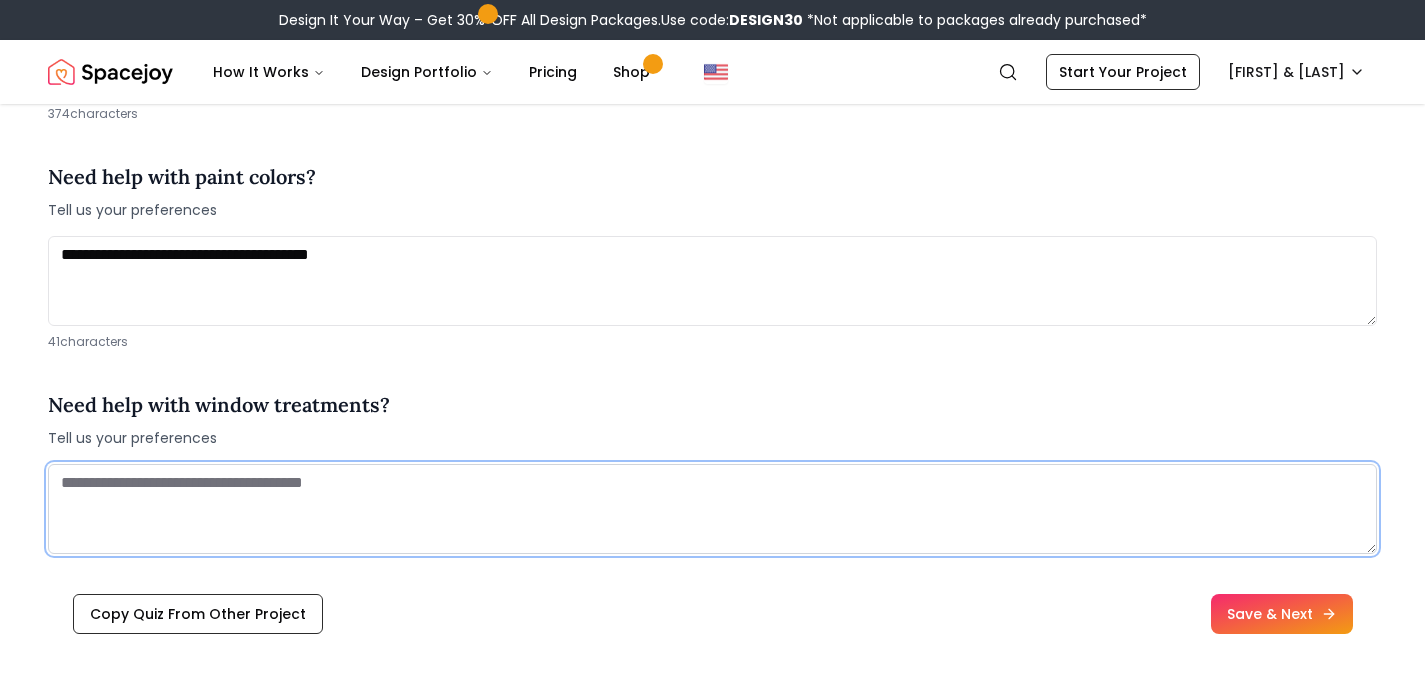 click at bounding box center [712, 509] 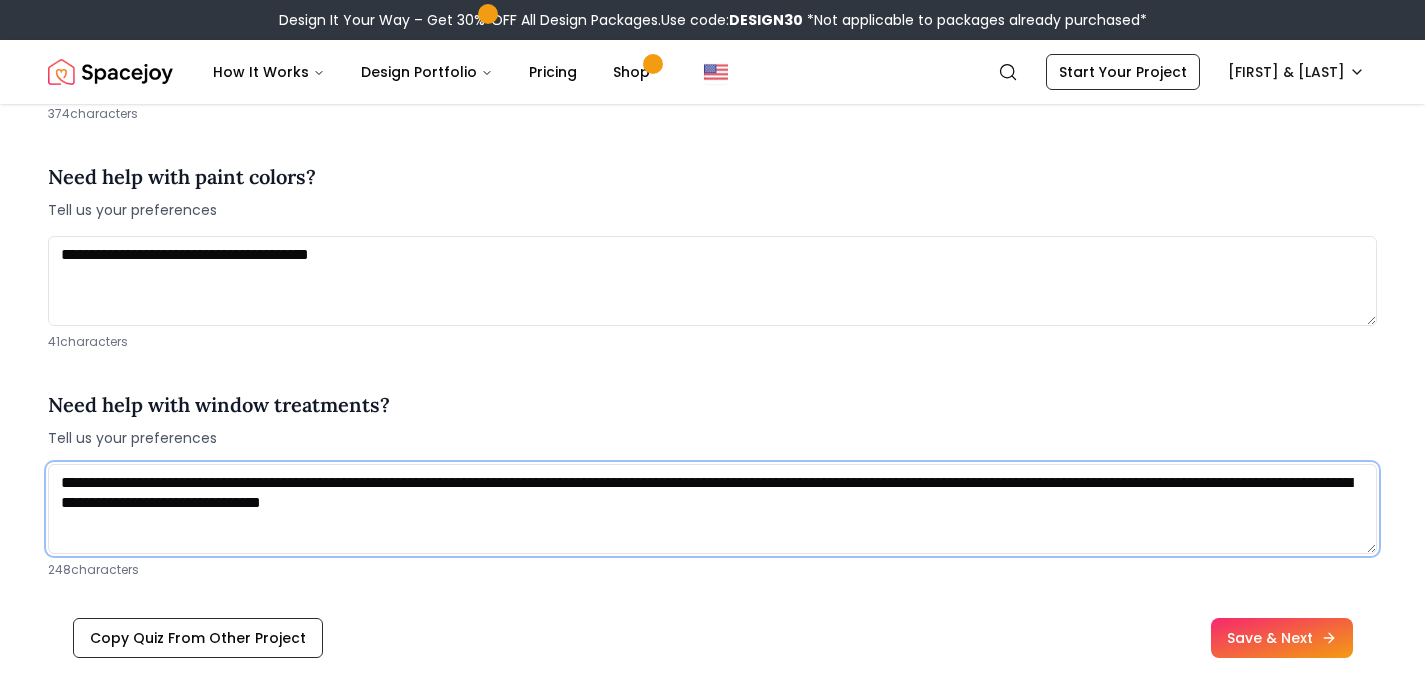 click on "**********" at bounding box center [712, 509] 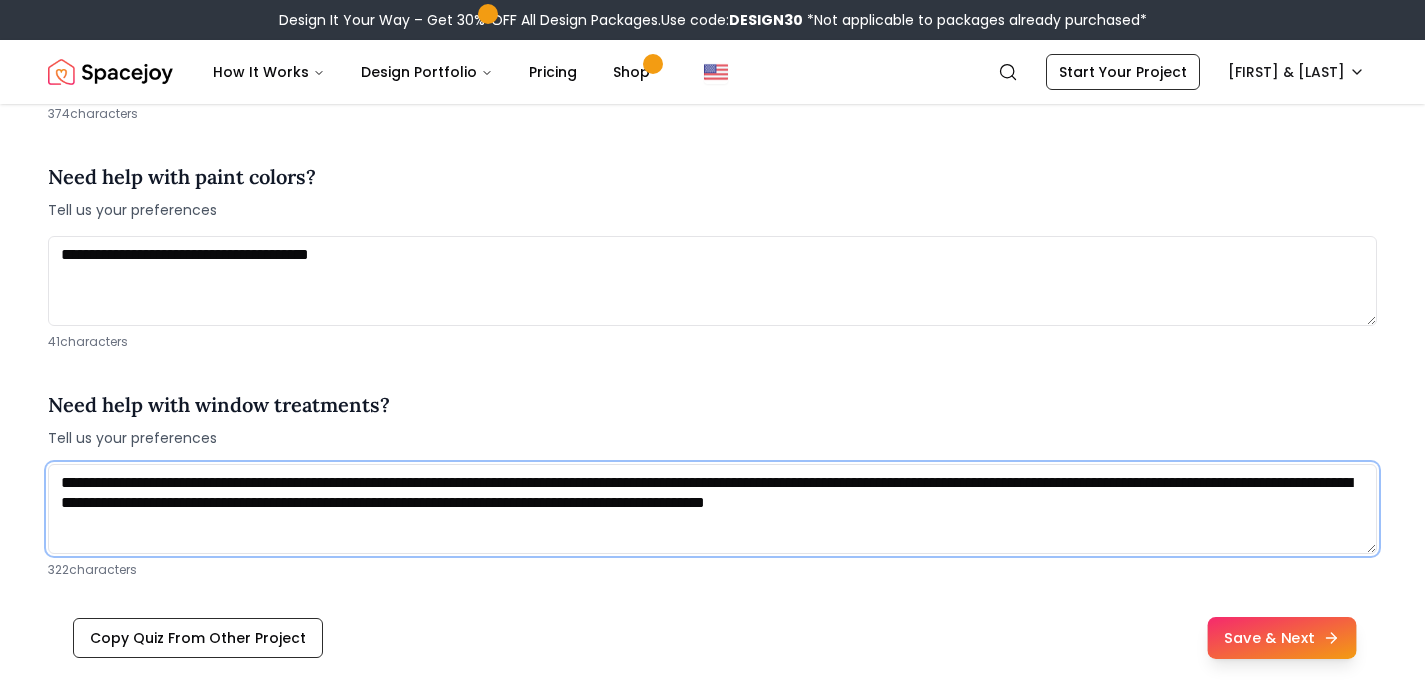 type on "**********" 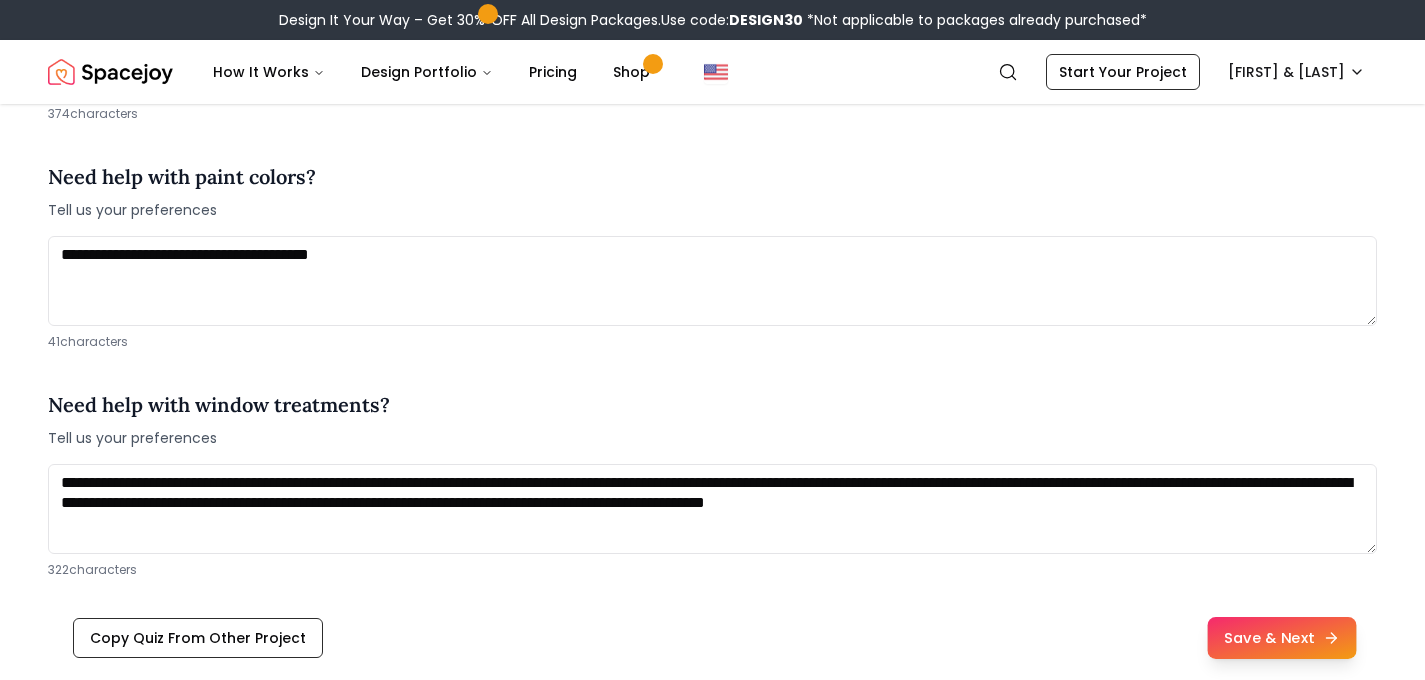 click on "Save & Next" at bounding box center (1281, 638) 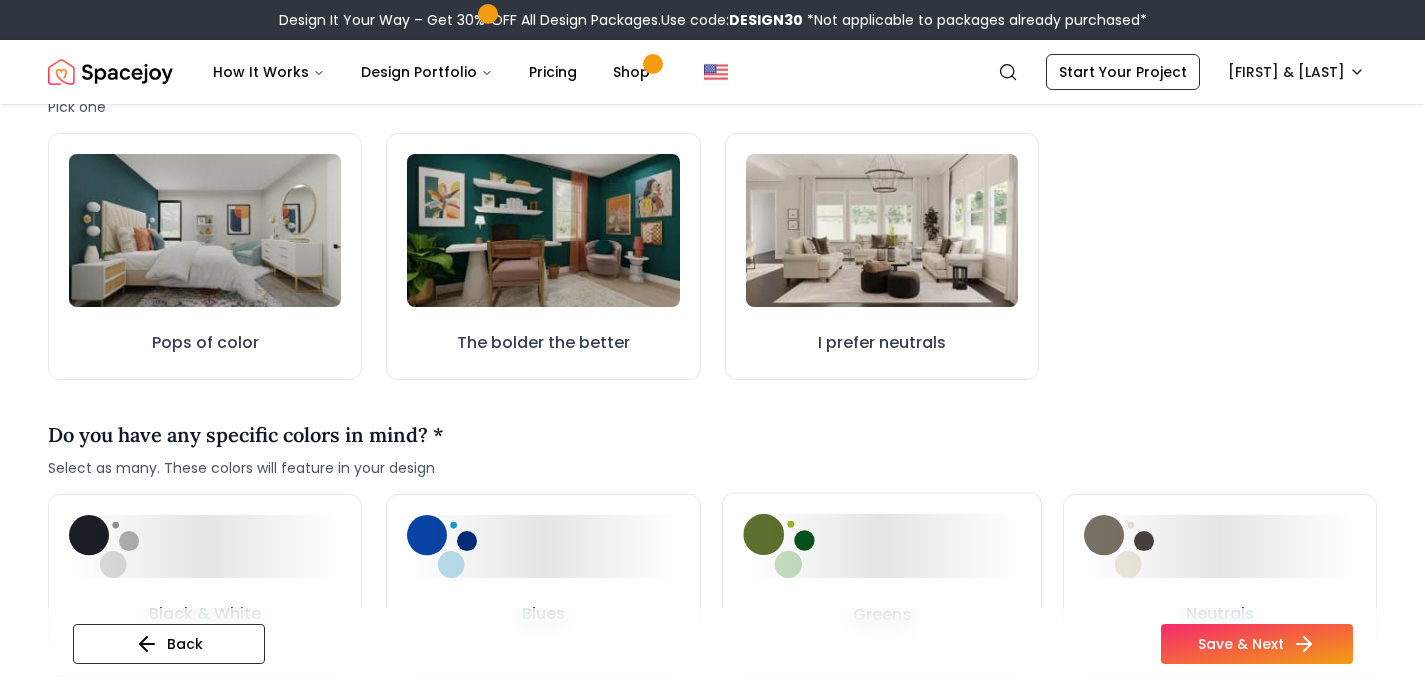 scroll, scrollTop: 701, scrollLeft: 0, axis: vertical 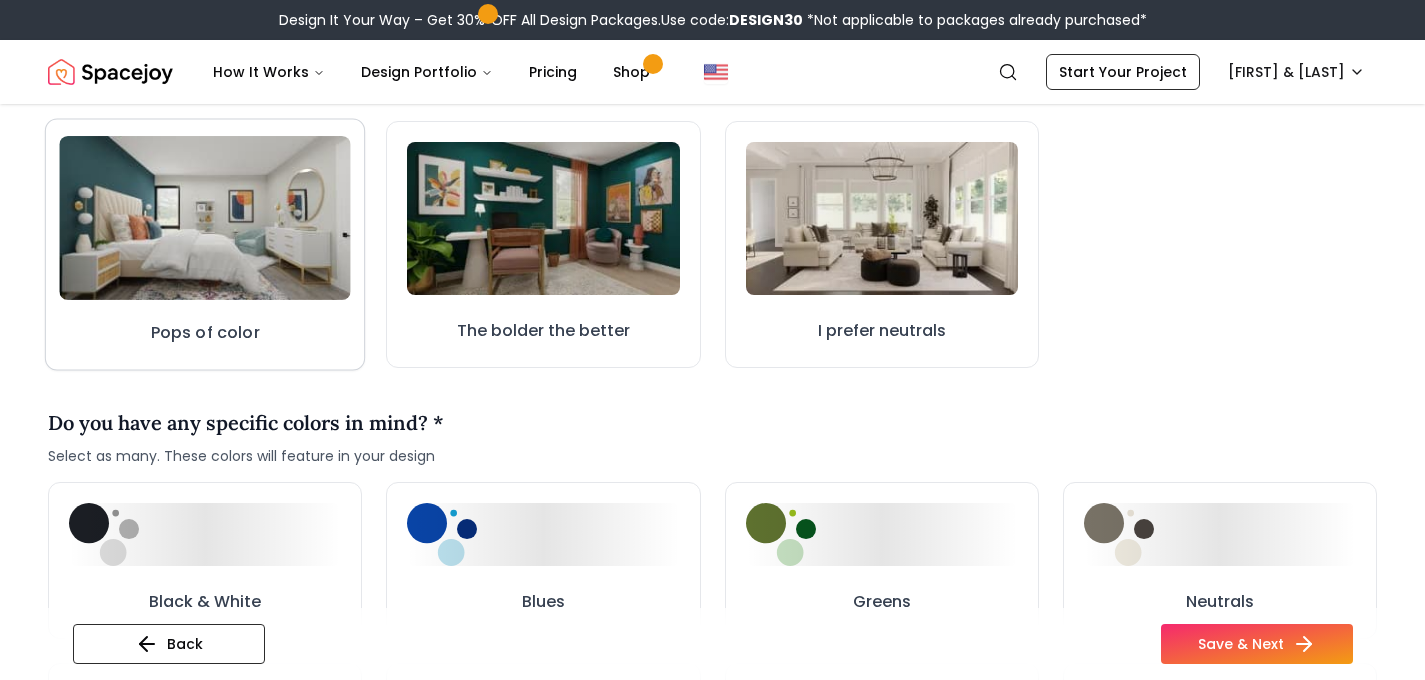 click at bounding box center (205, 218) 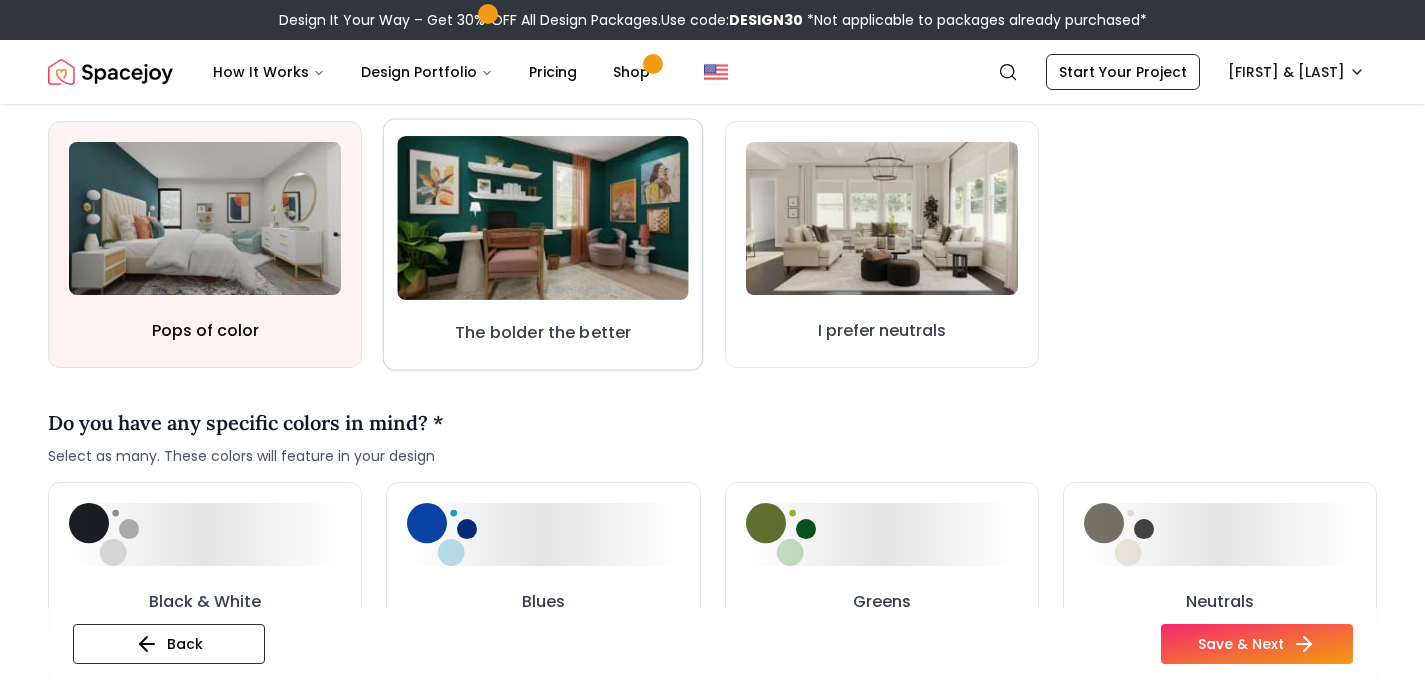 click at bounding box center (544, 218) 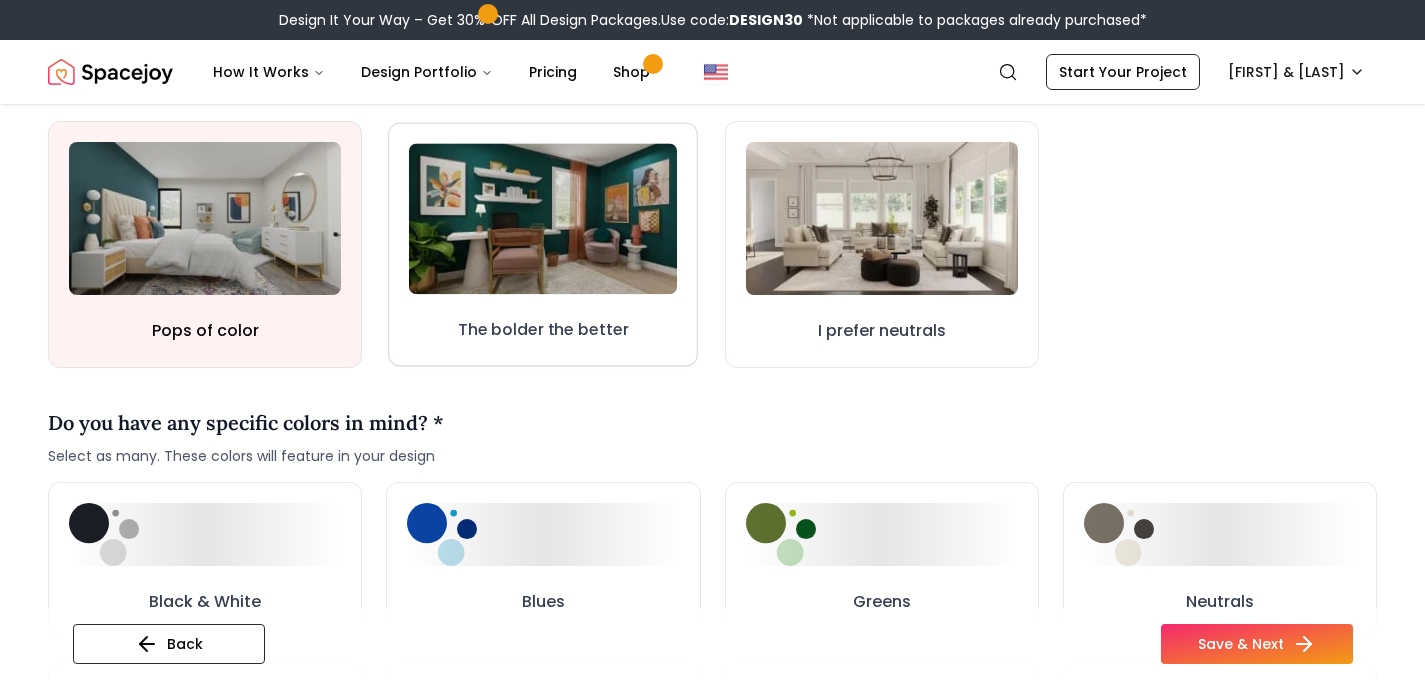 click on "The bolder the better" at bounding box center [543, 332] 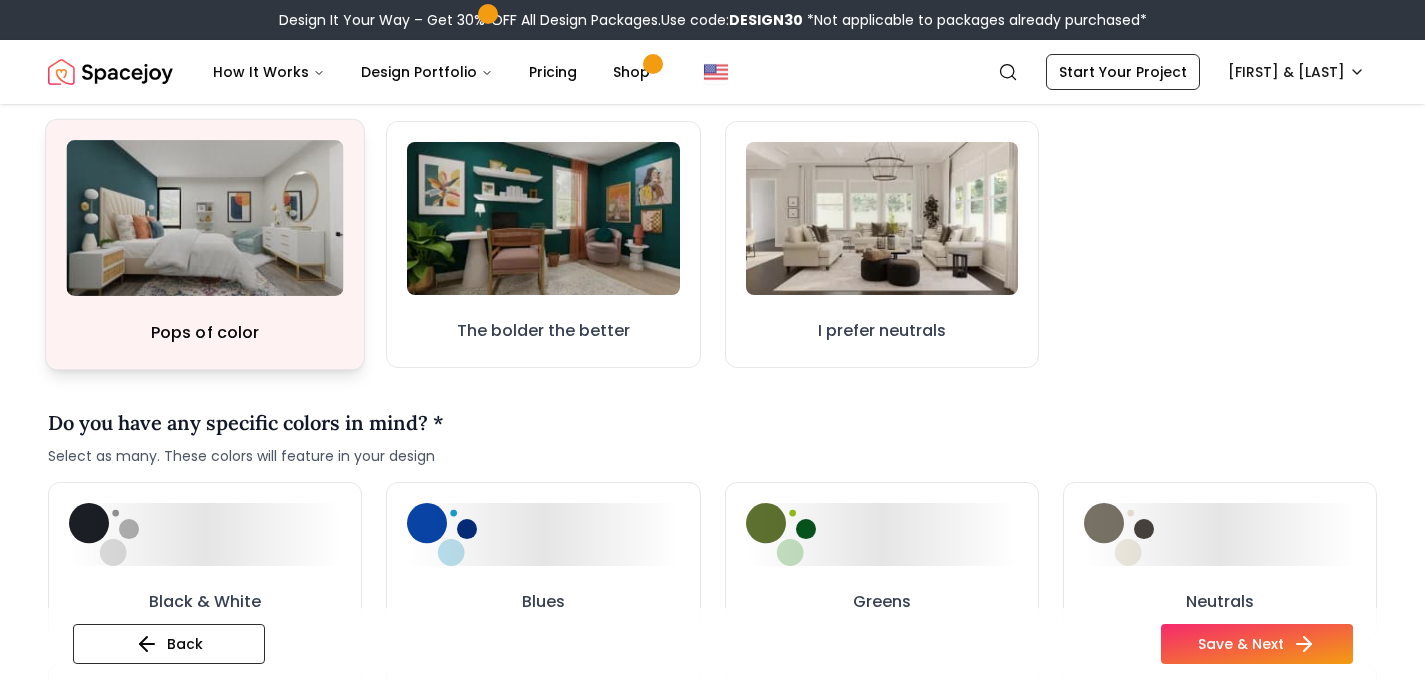 click on "Pops of color" at bounding box center (205, 245) 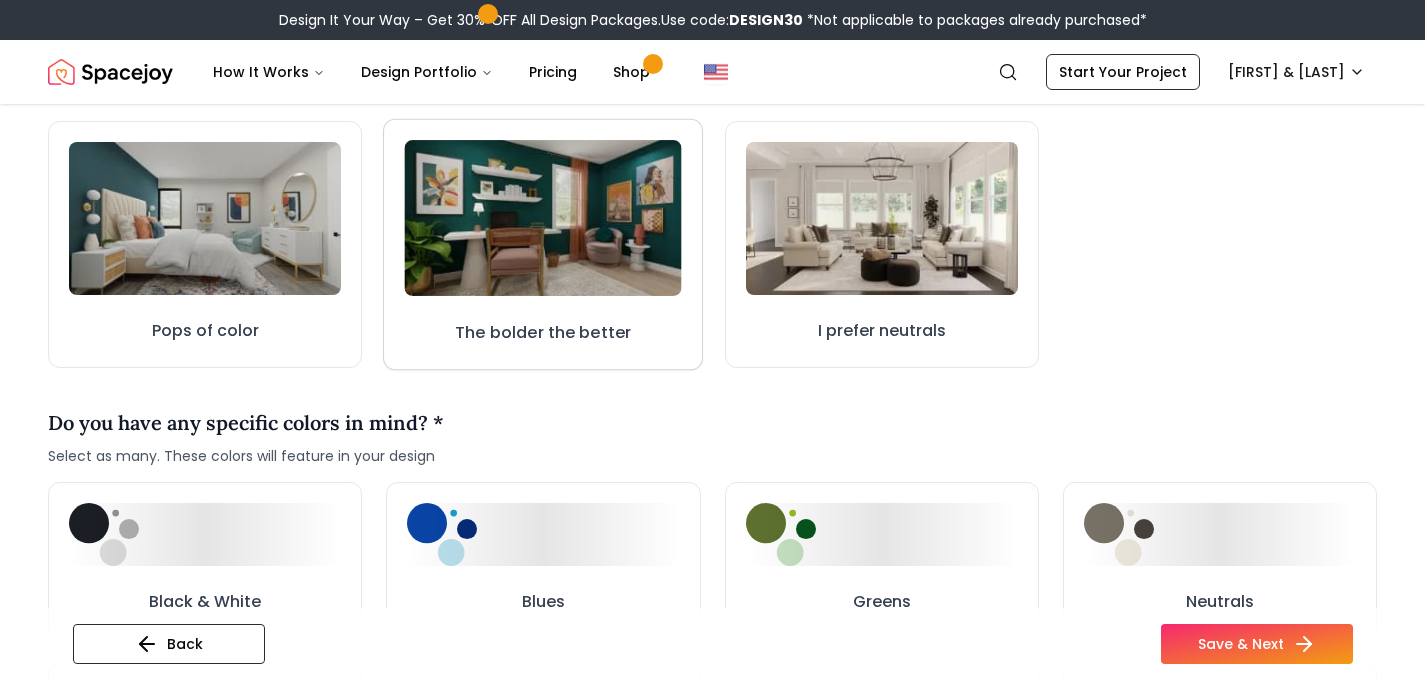 click on "The bolder the better" at bounding box center (543, 245) 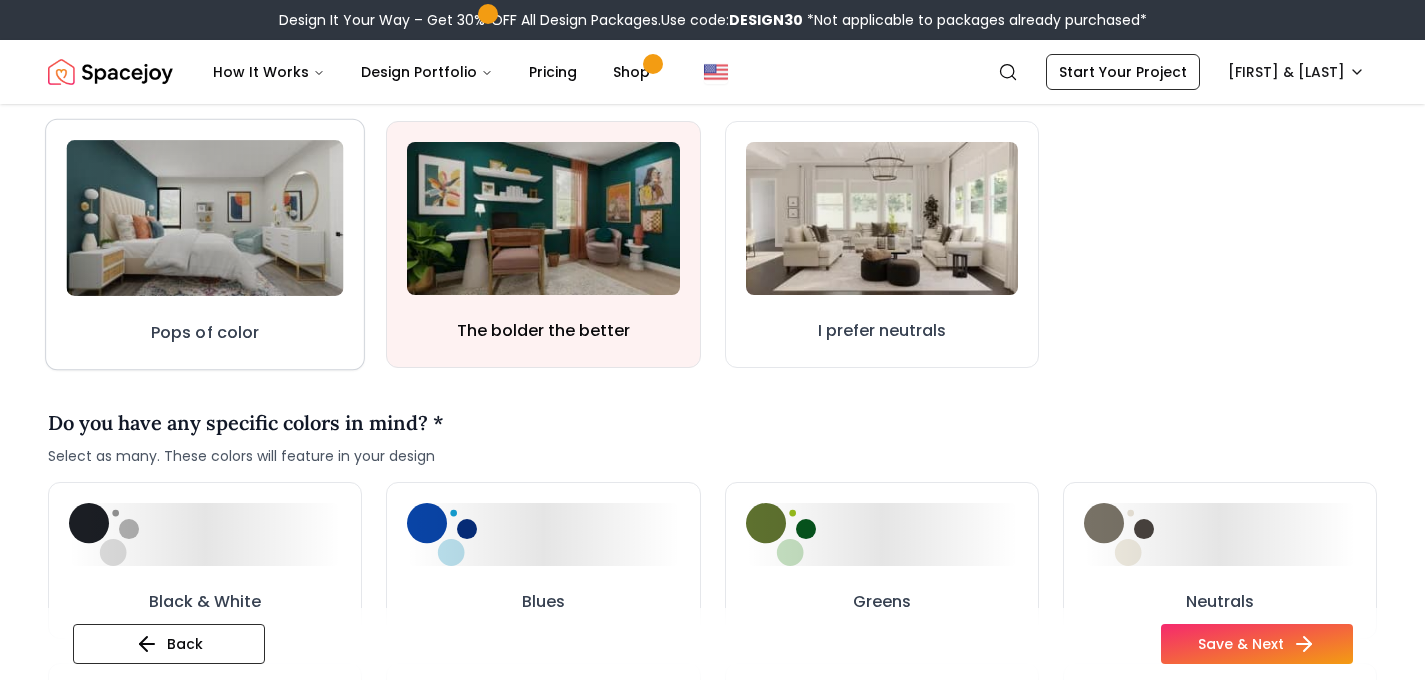 click on "Pops of color" at bounding box center (205, 245) 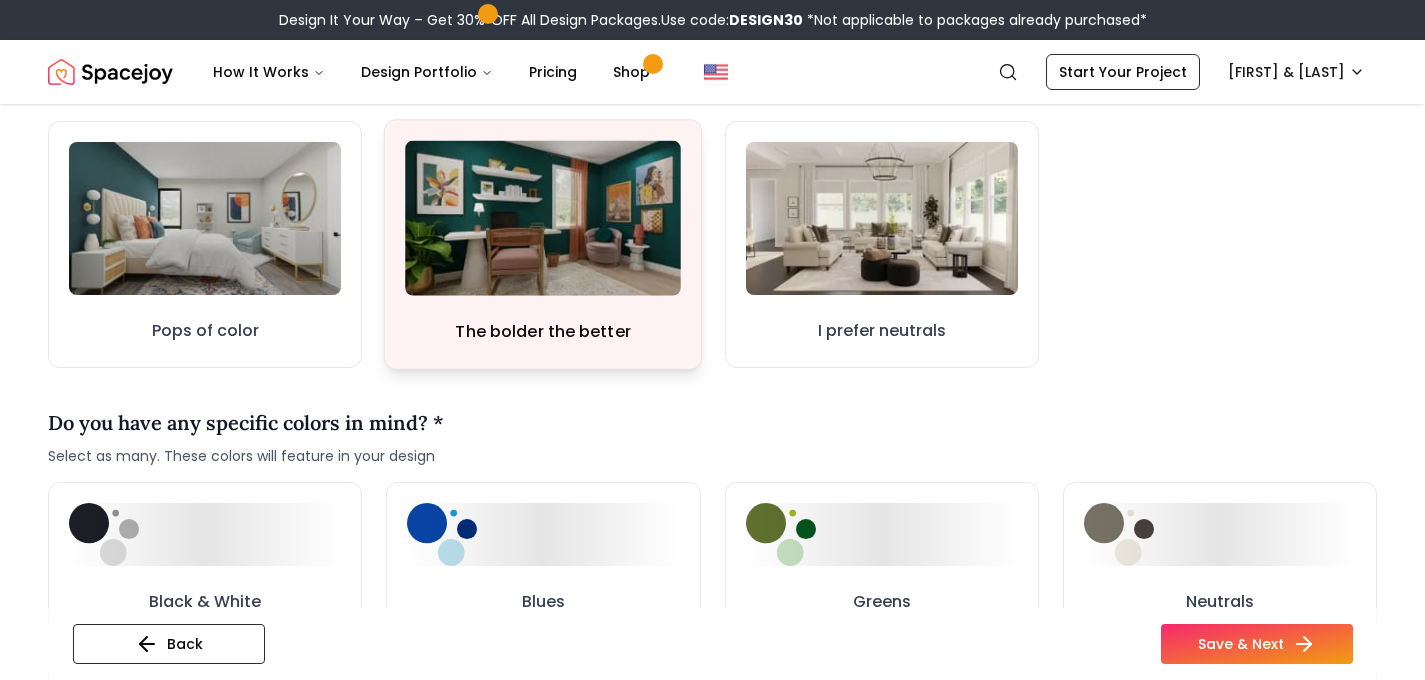 click on "The bolder the better" at bounding box center [543, 244] 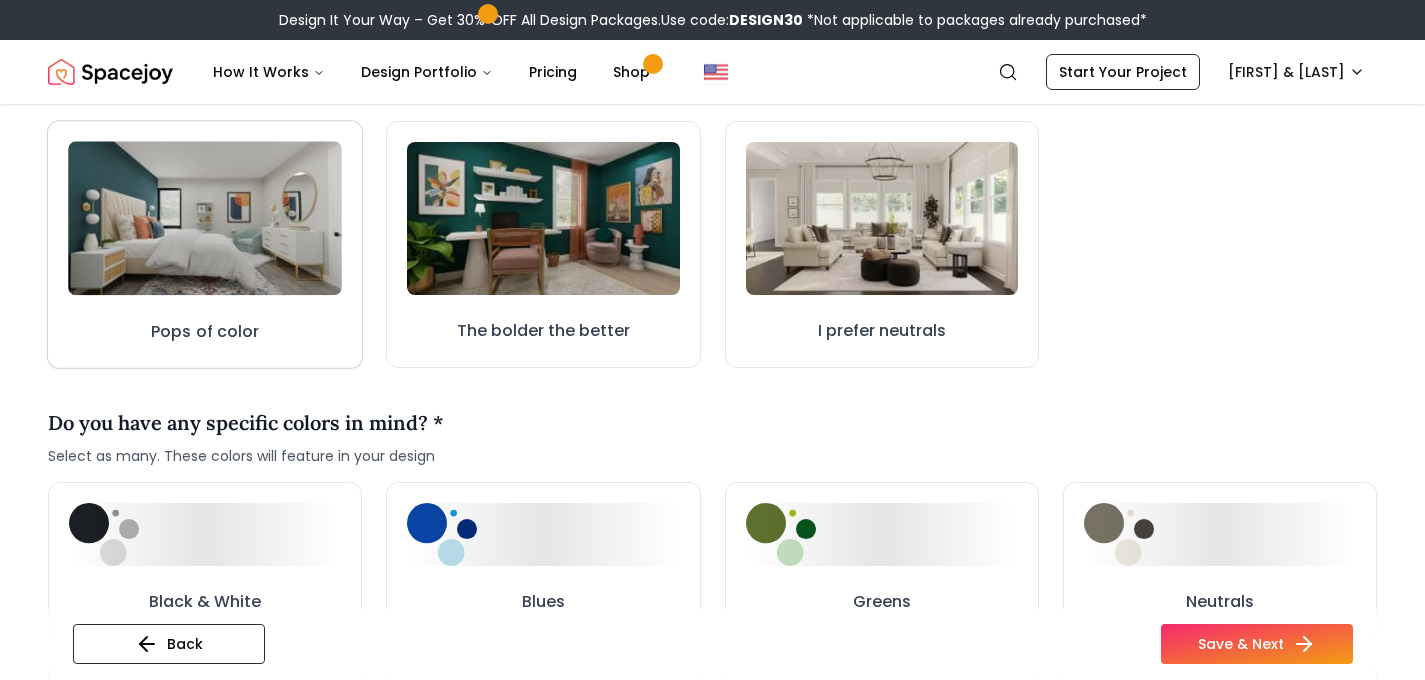 click on "Pops of color" at bounding box center (205, 244) 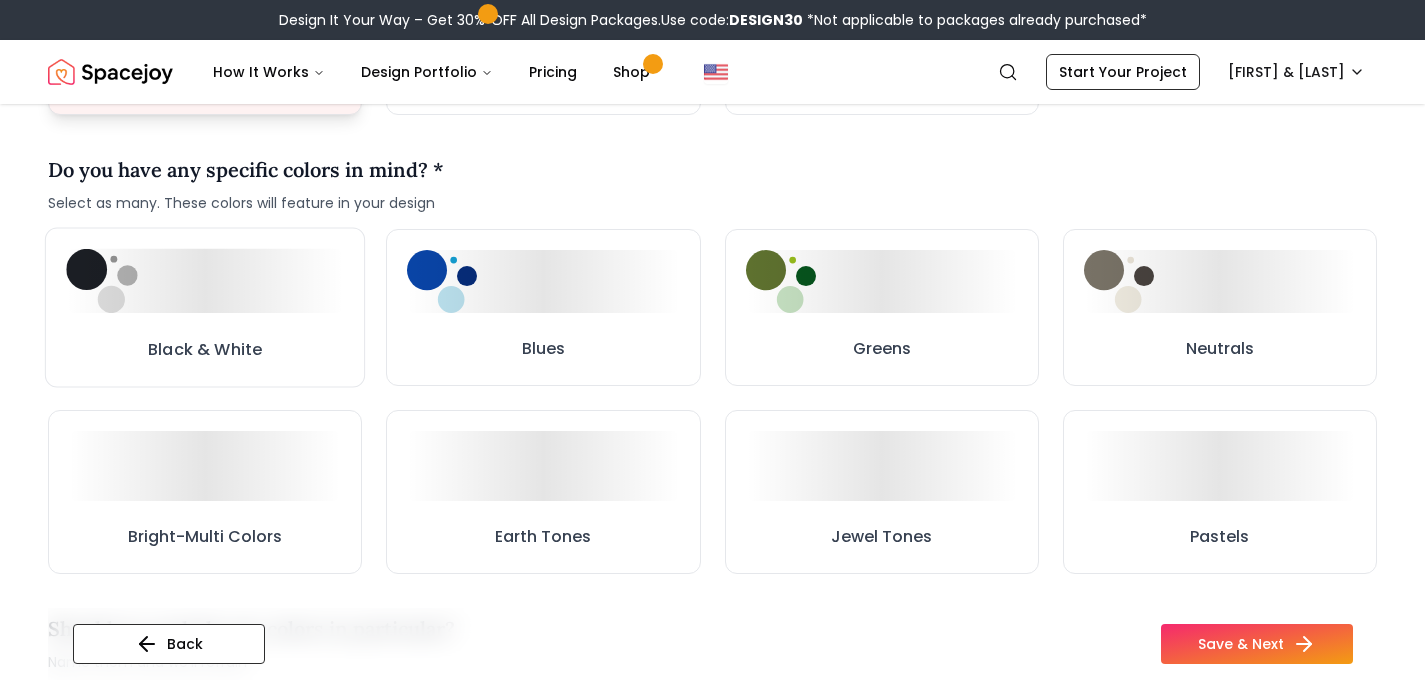 scroll, scrollTop: 962, scrollLeft: 0, axis: vertical 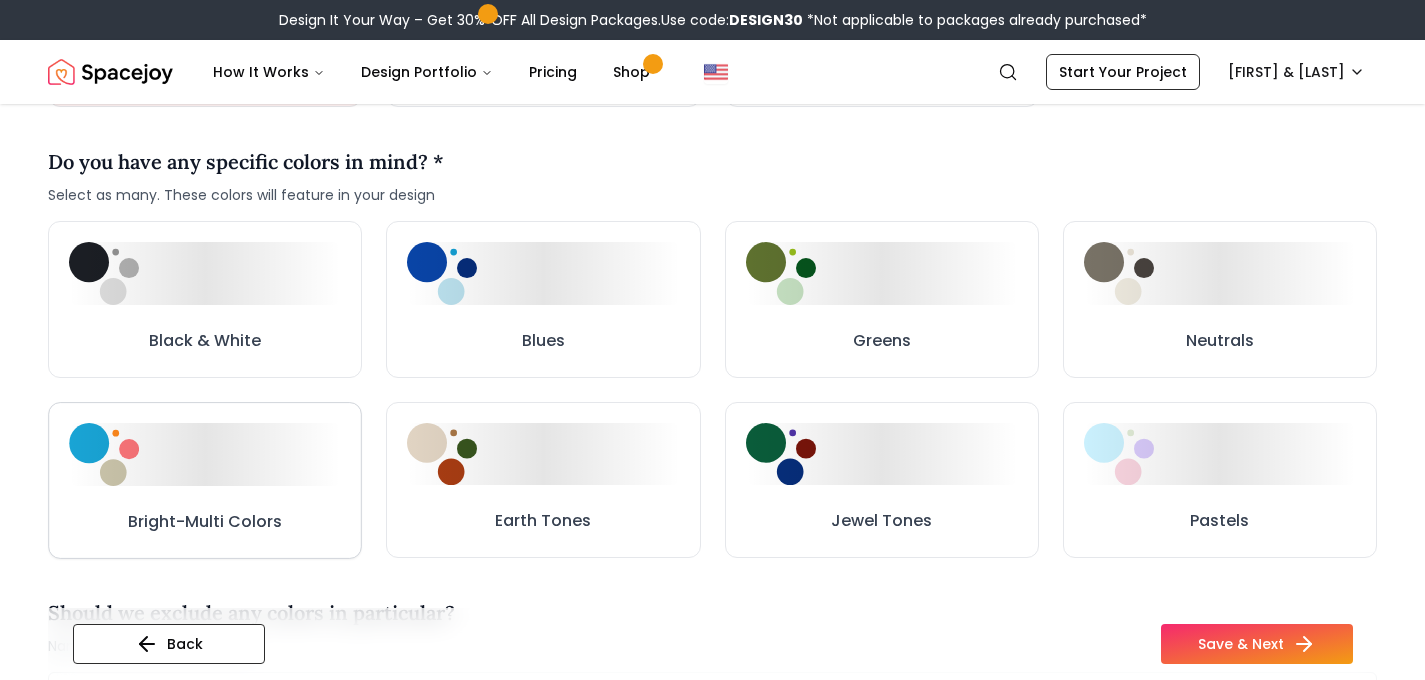 click at bounding box center (205, 454) 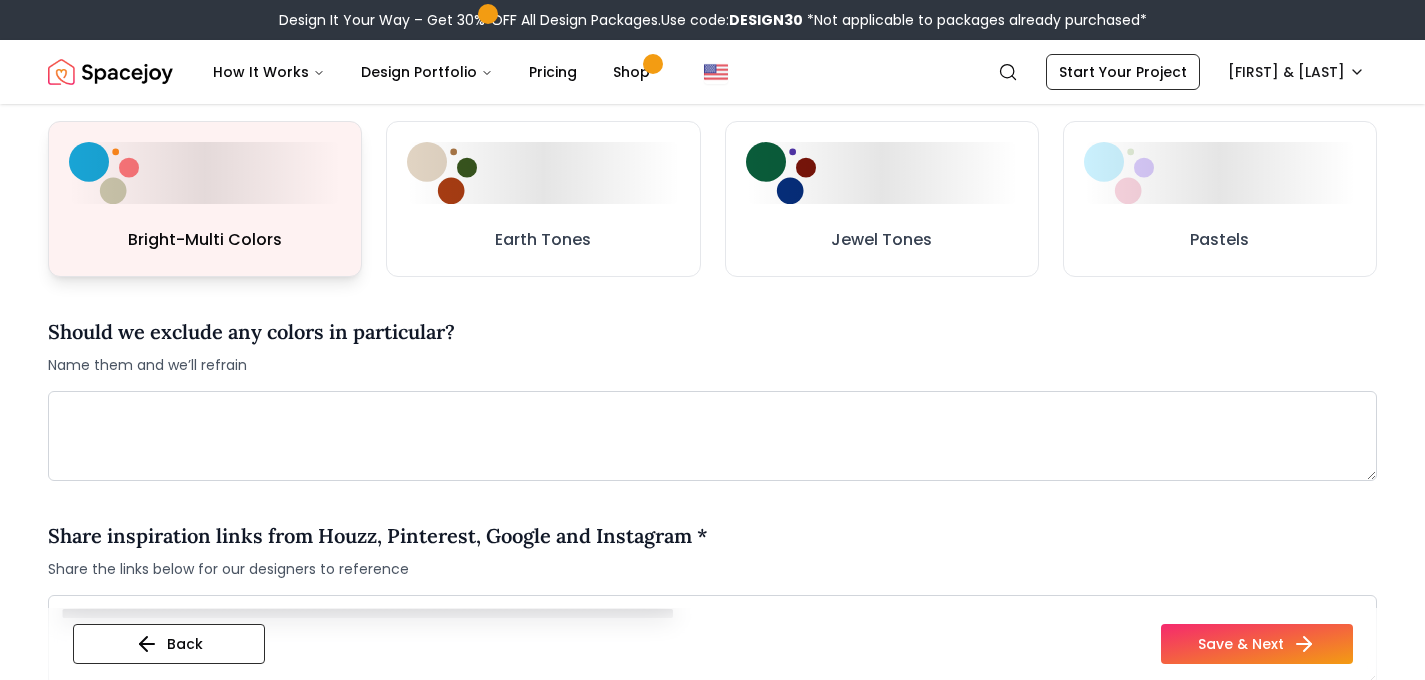 scroll, scrollTop: 1247, scrollLeft: 0, axis: vertical 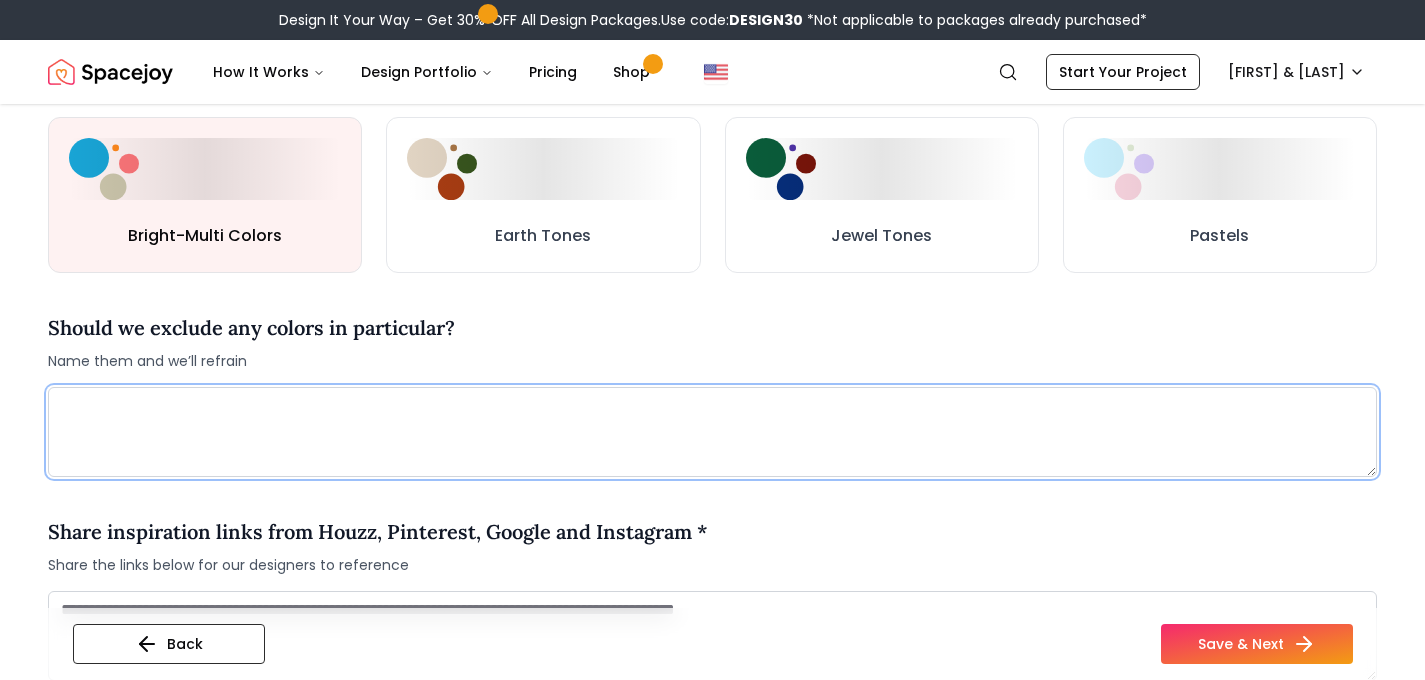 click at bounding box center [712, 432] 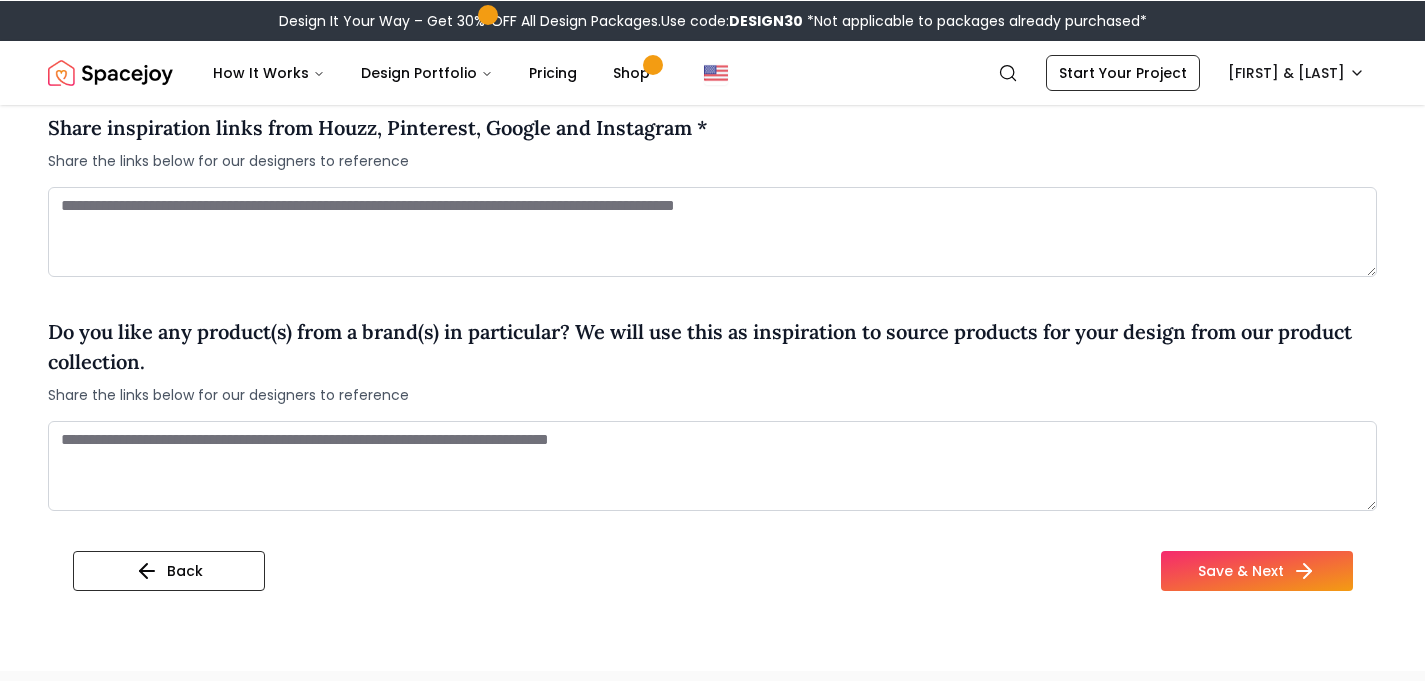 scroll, scrollTop: 1677, scrollLeft: 0, axis: vertical 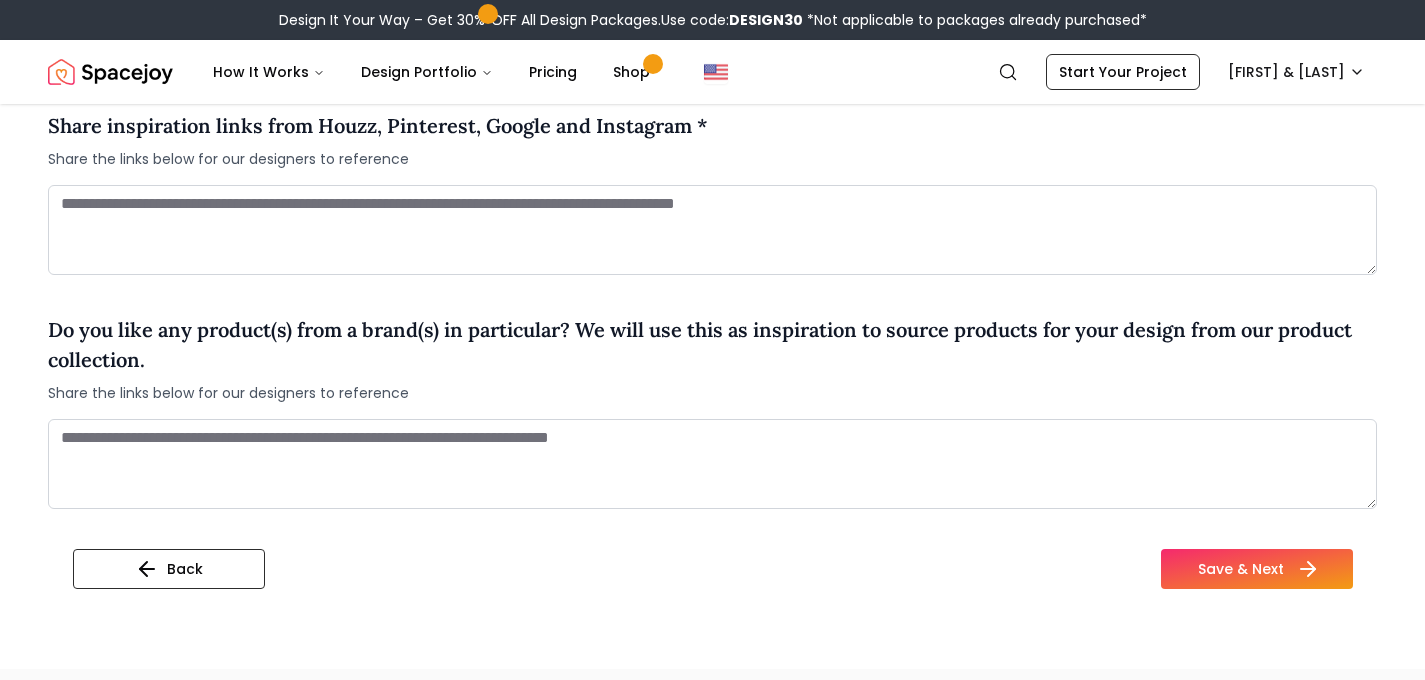 type on "**********" 